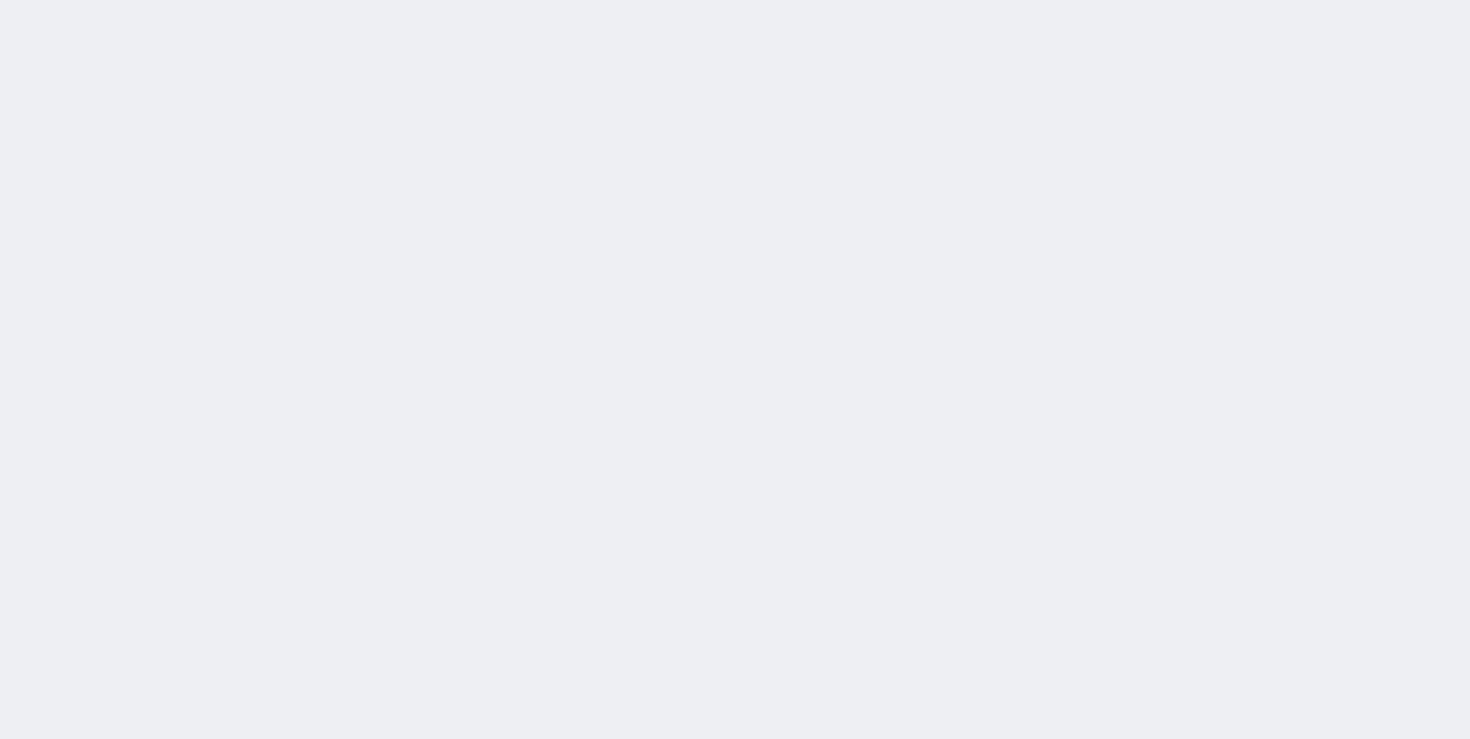scroll, scrollTop: 0, scrollLeft: 0, axis: both 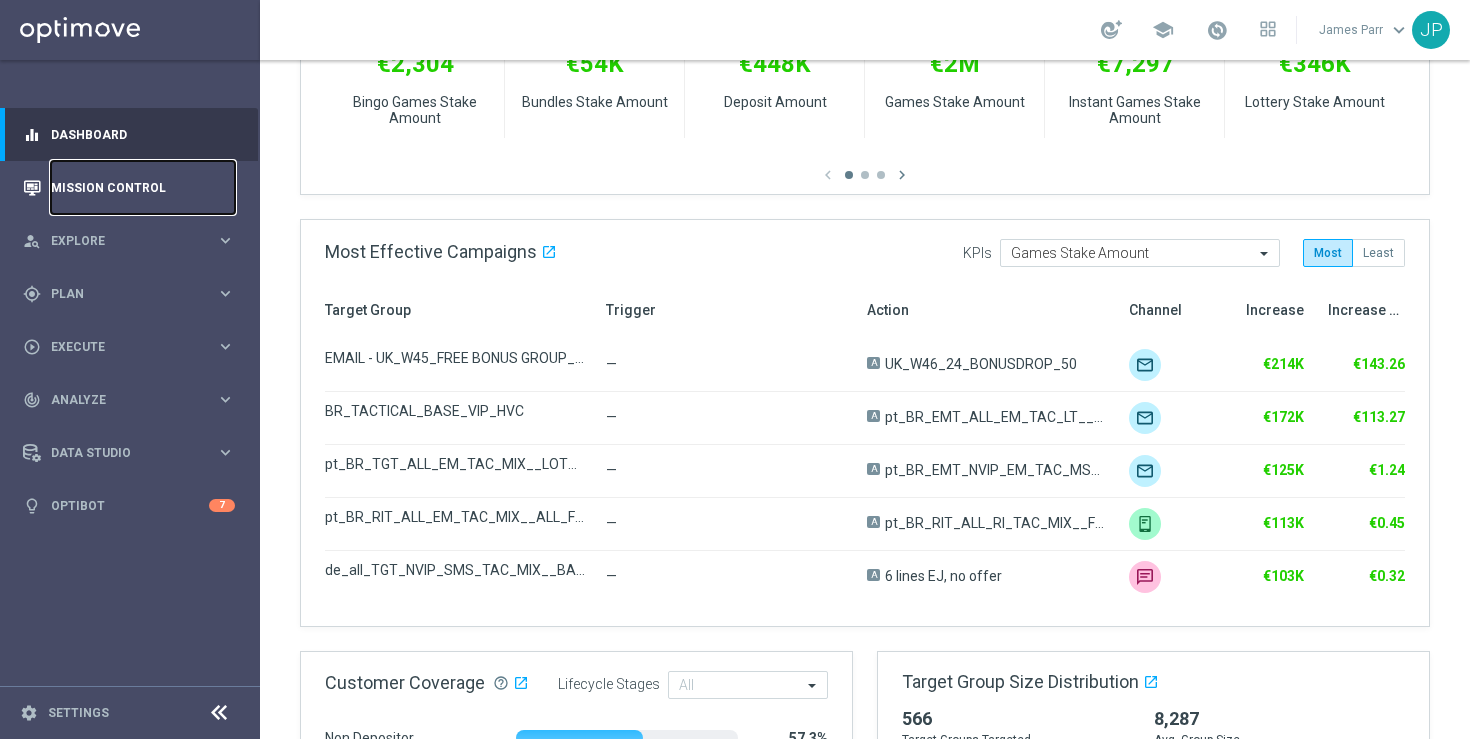 click on "Mission Control" at bounding box center (143, 187) 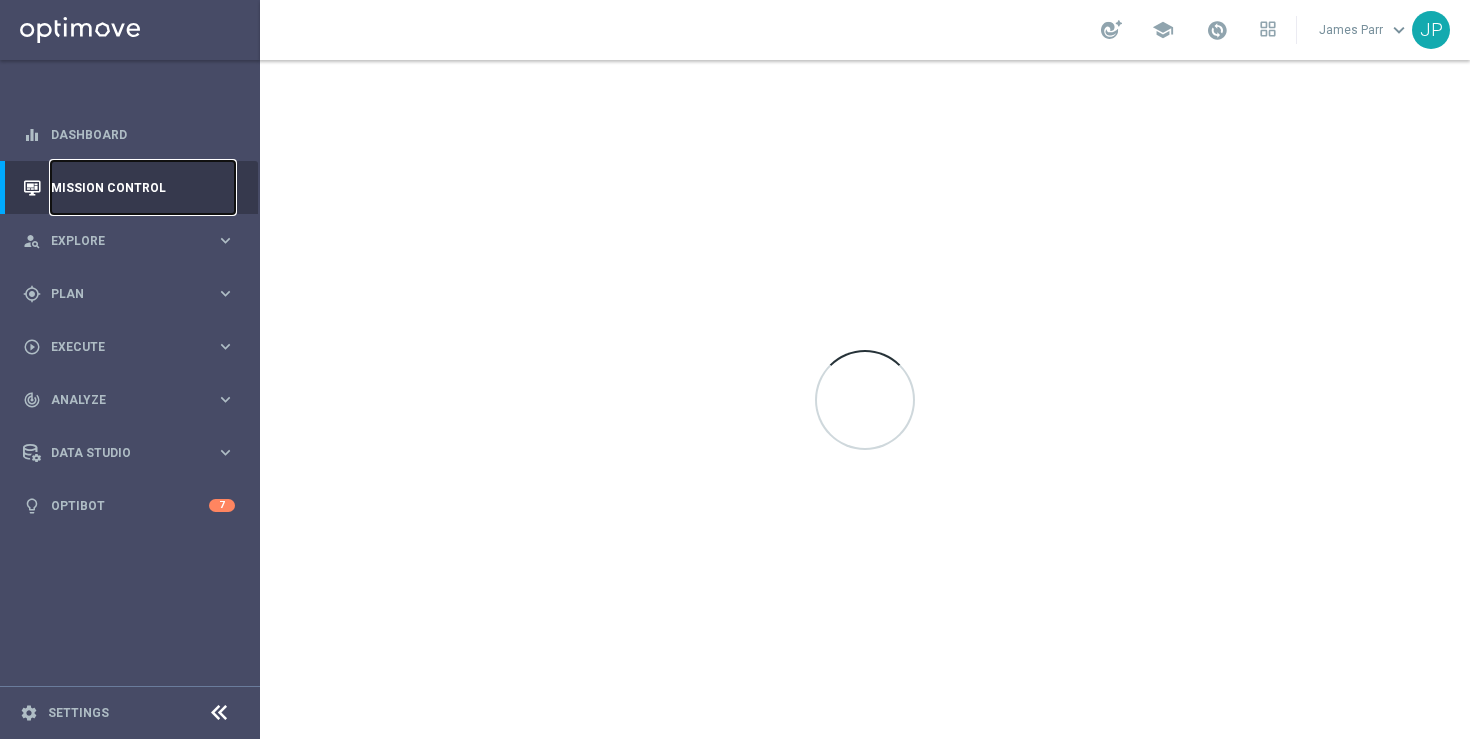 scroll, scrollTop: 0, scrollLeft: 0, axis: both 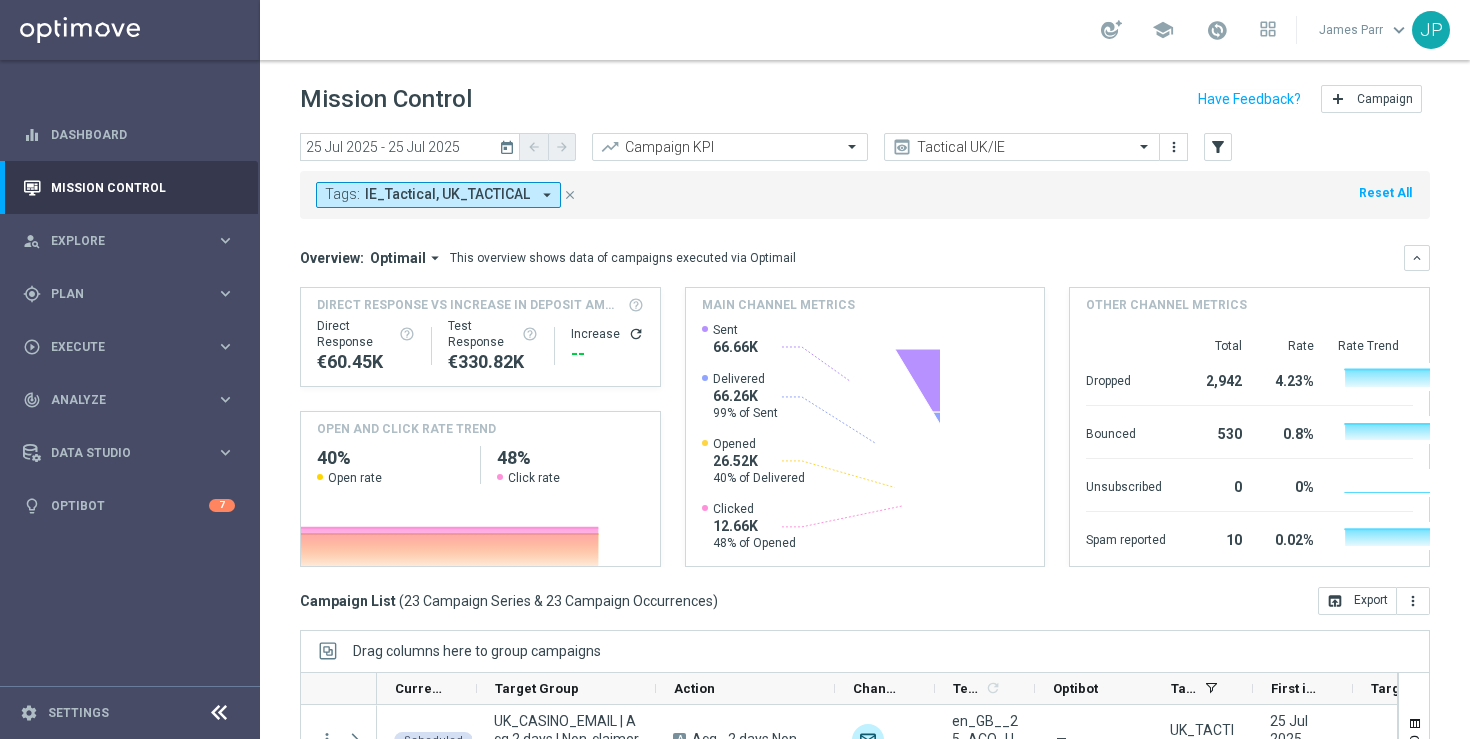 click on "today" 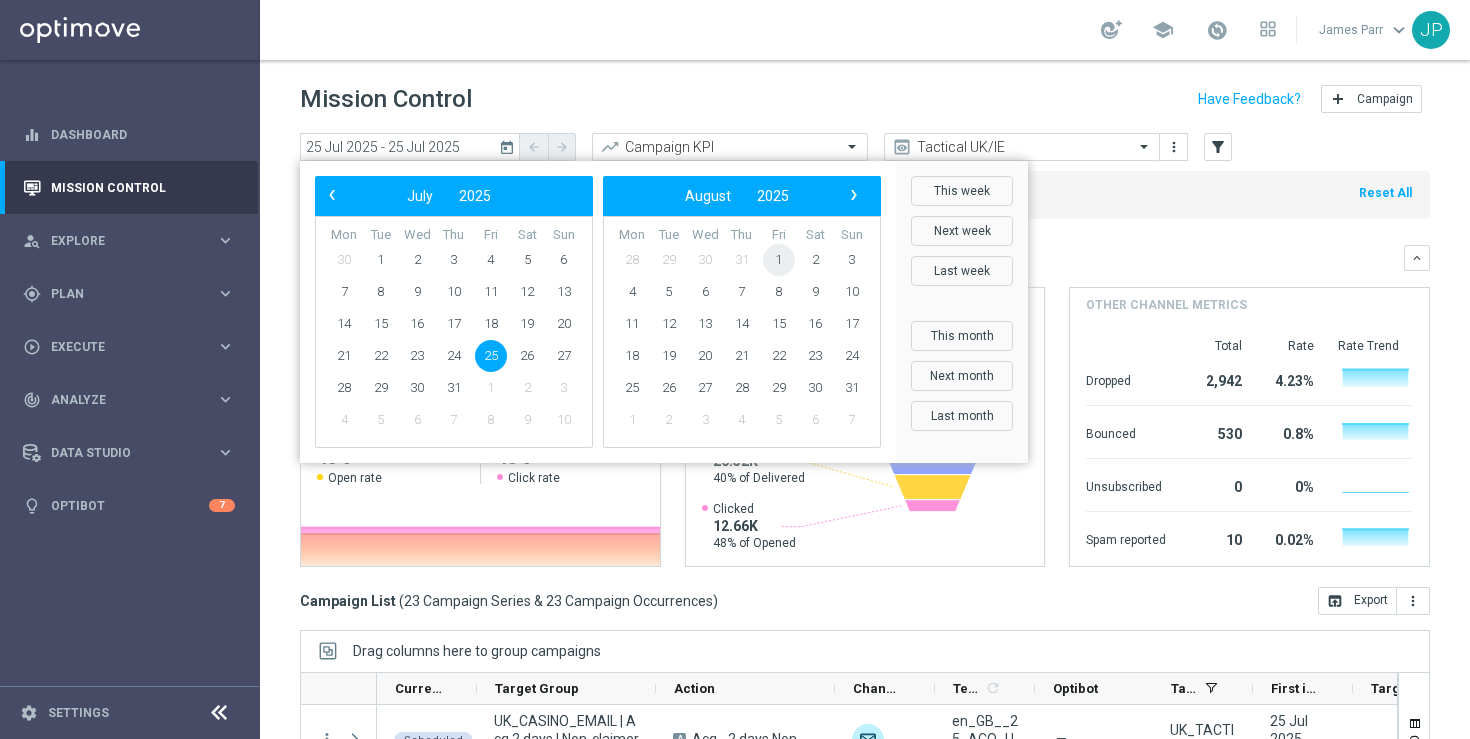 click on "1" 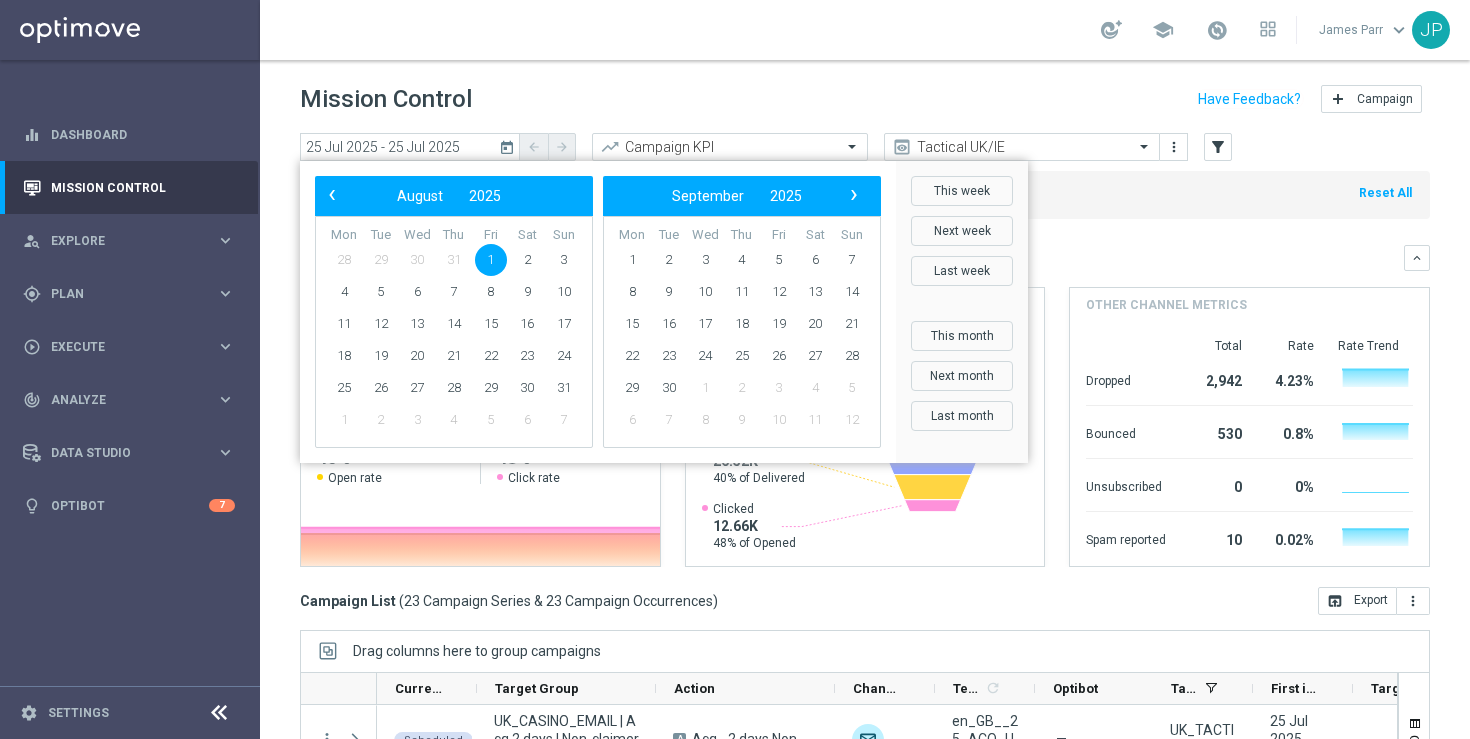 click on "1" 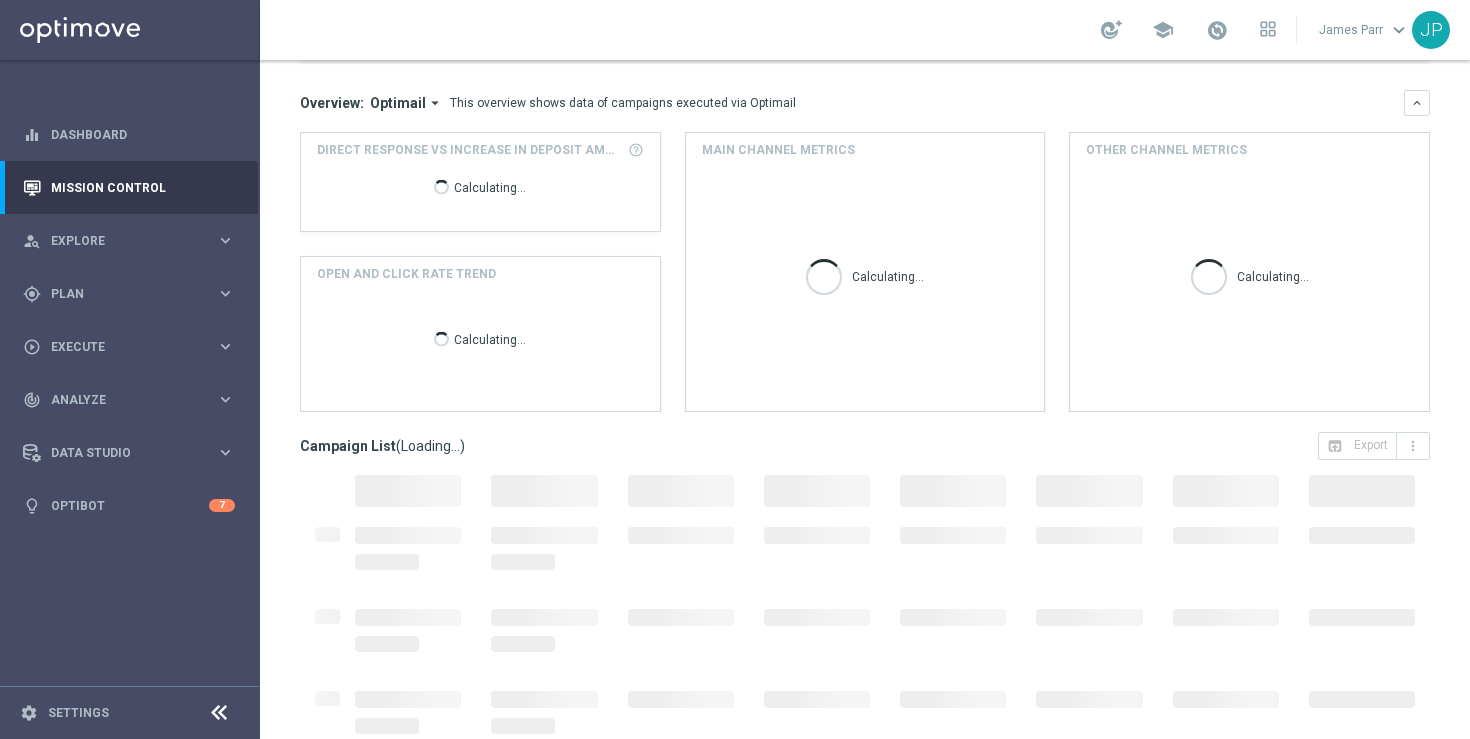 scroll, scrollTop: 261, scrollLeft: 0, axis: vertical 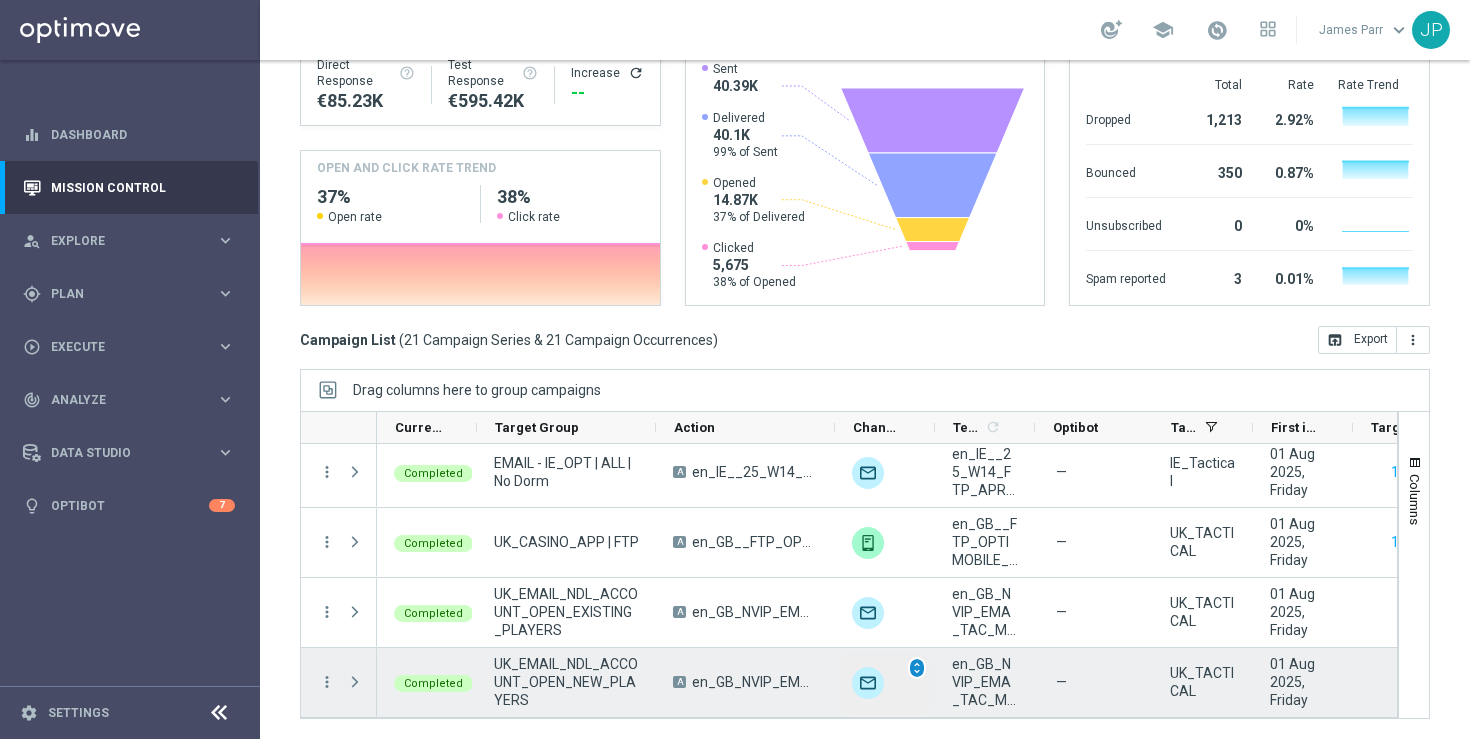 click on "unfold_more" at bounding box center [917, 668] 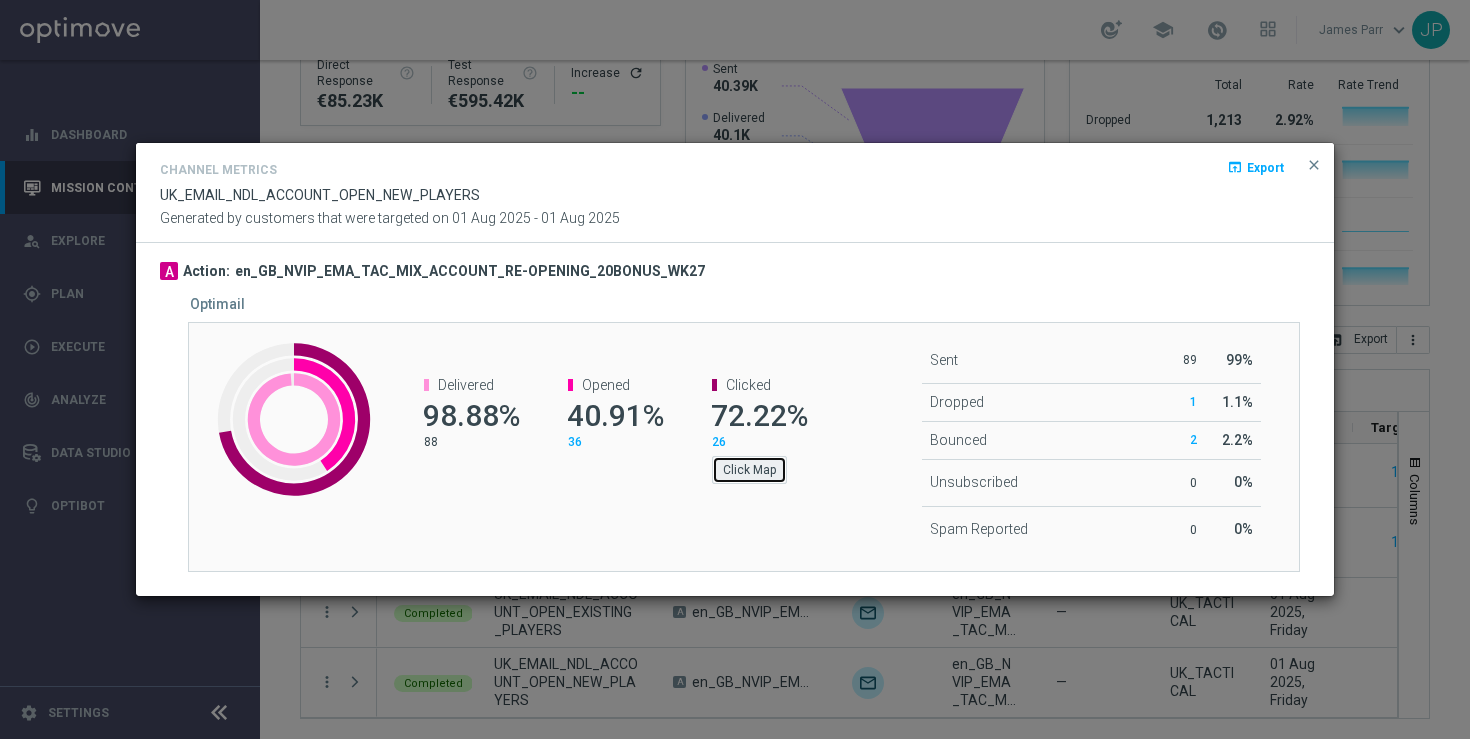 click on "Click Map" 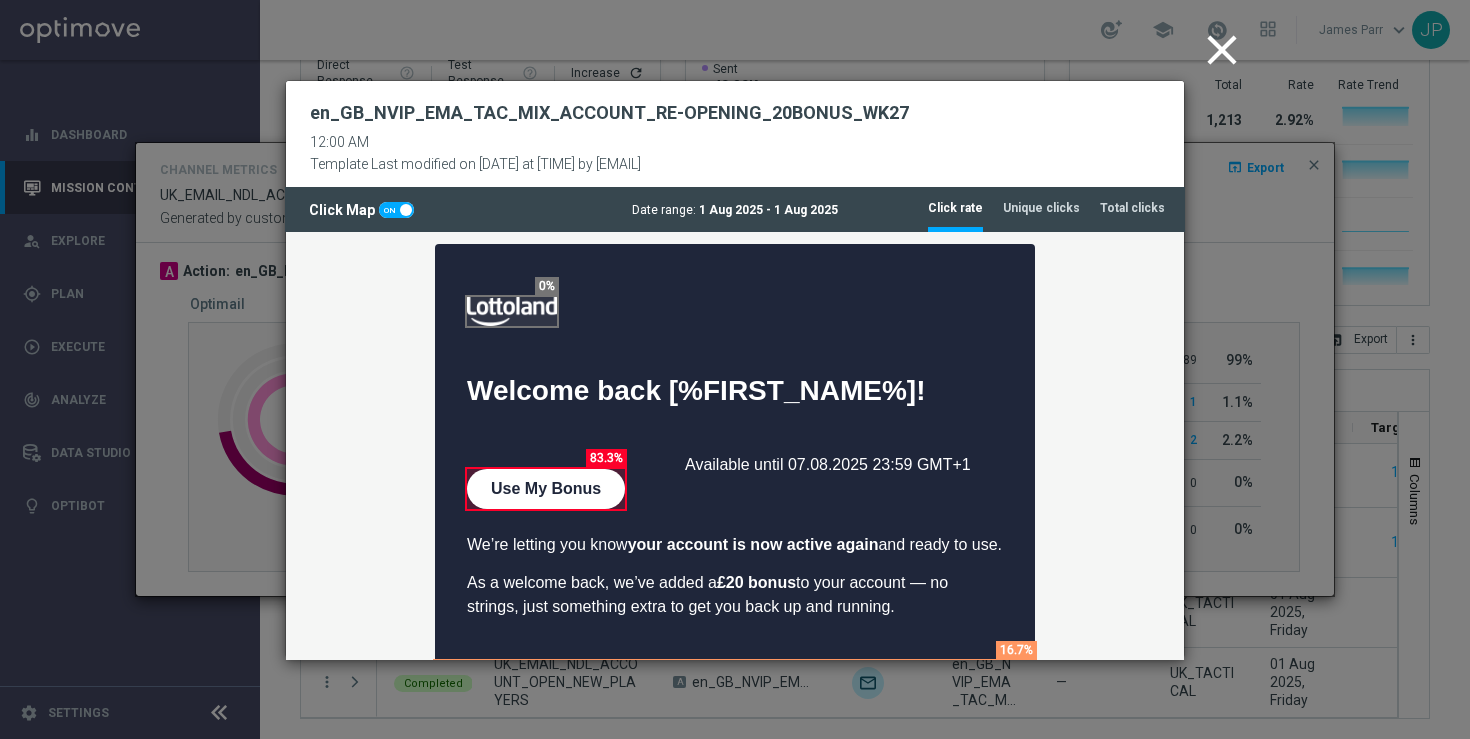 scroll, scrollTop: 0, scrollLeft: 0, axis: both 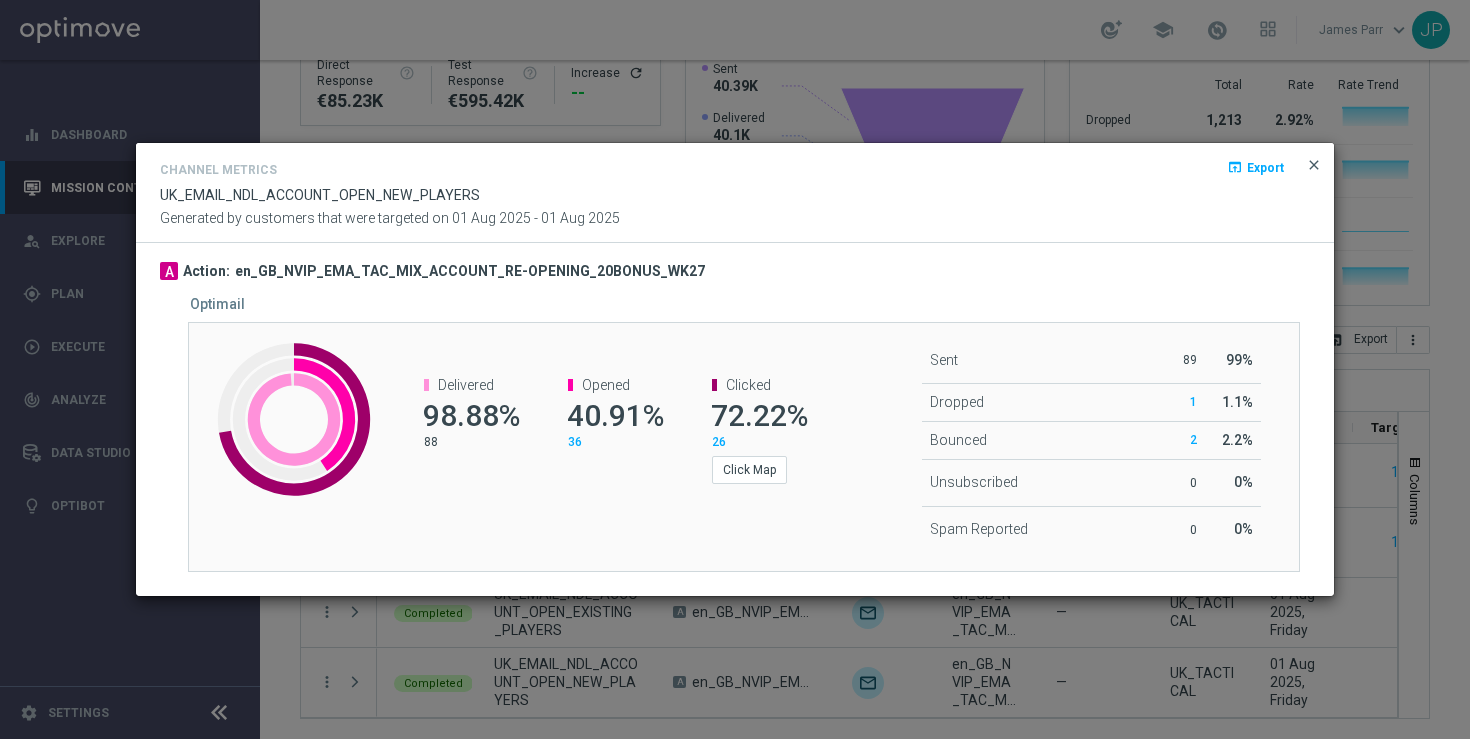 click on "close" 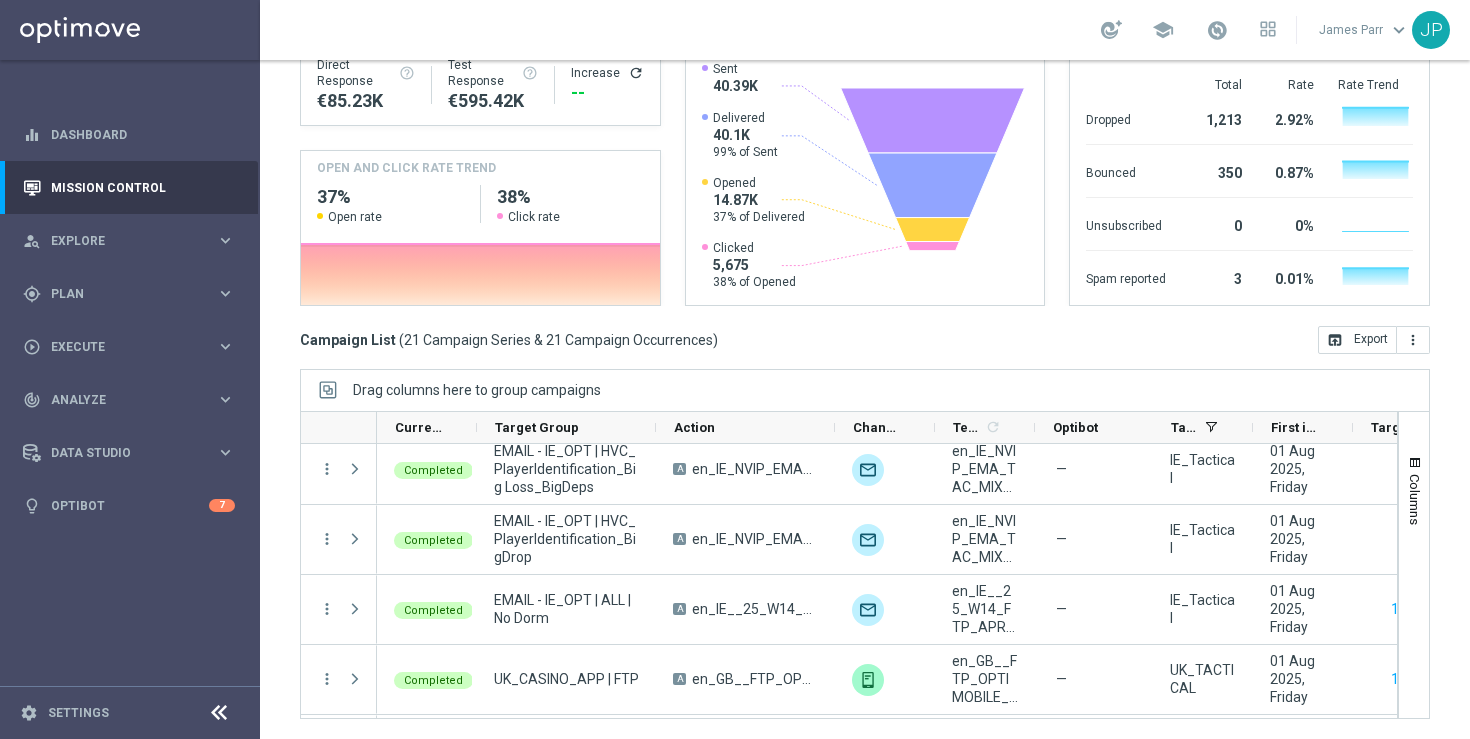 scroll, scrollTop: 994, scrollLeft: 0, axis: vertical 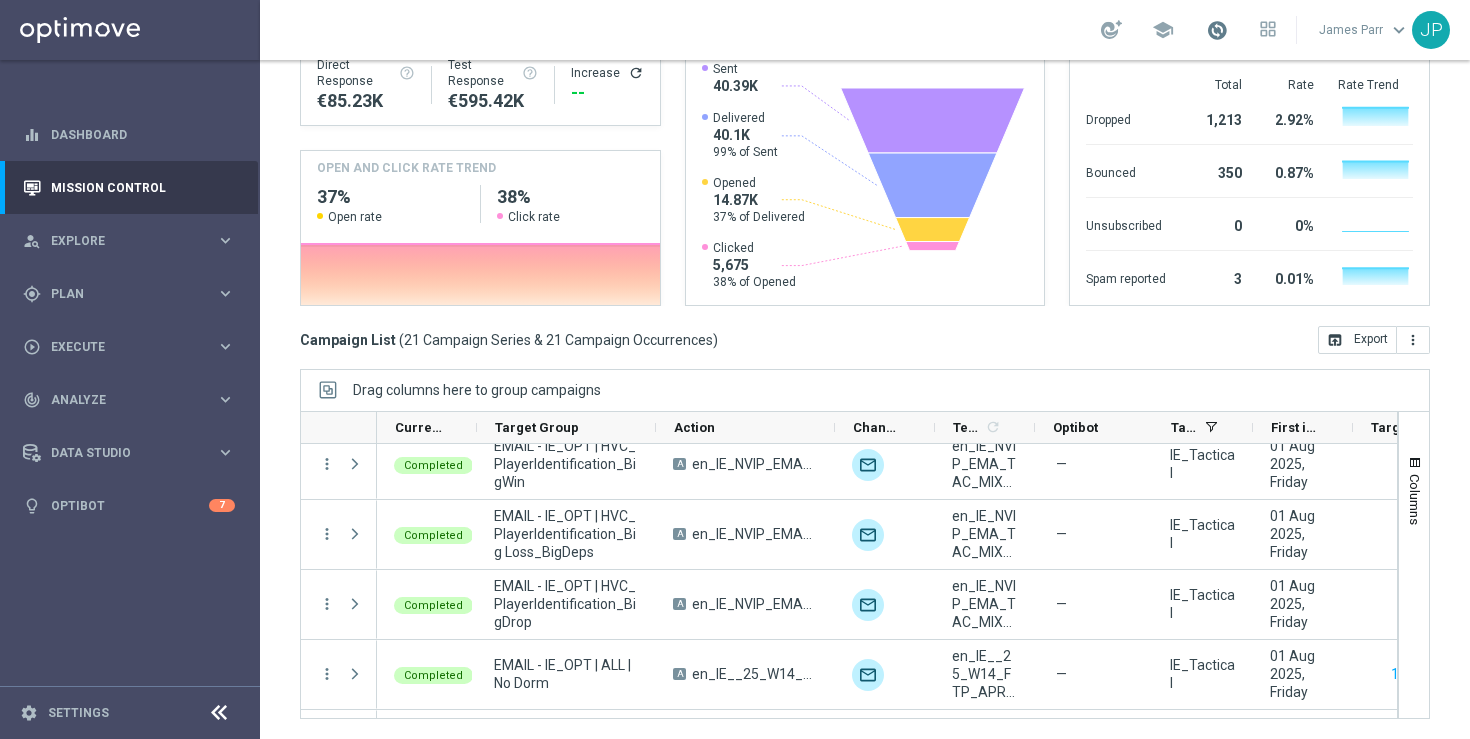 click at bounding box center (1217, 30) 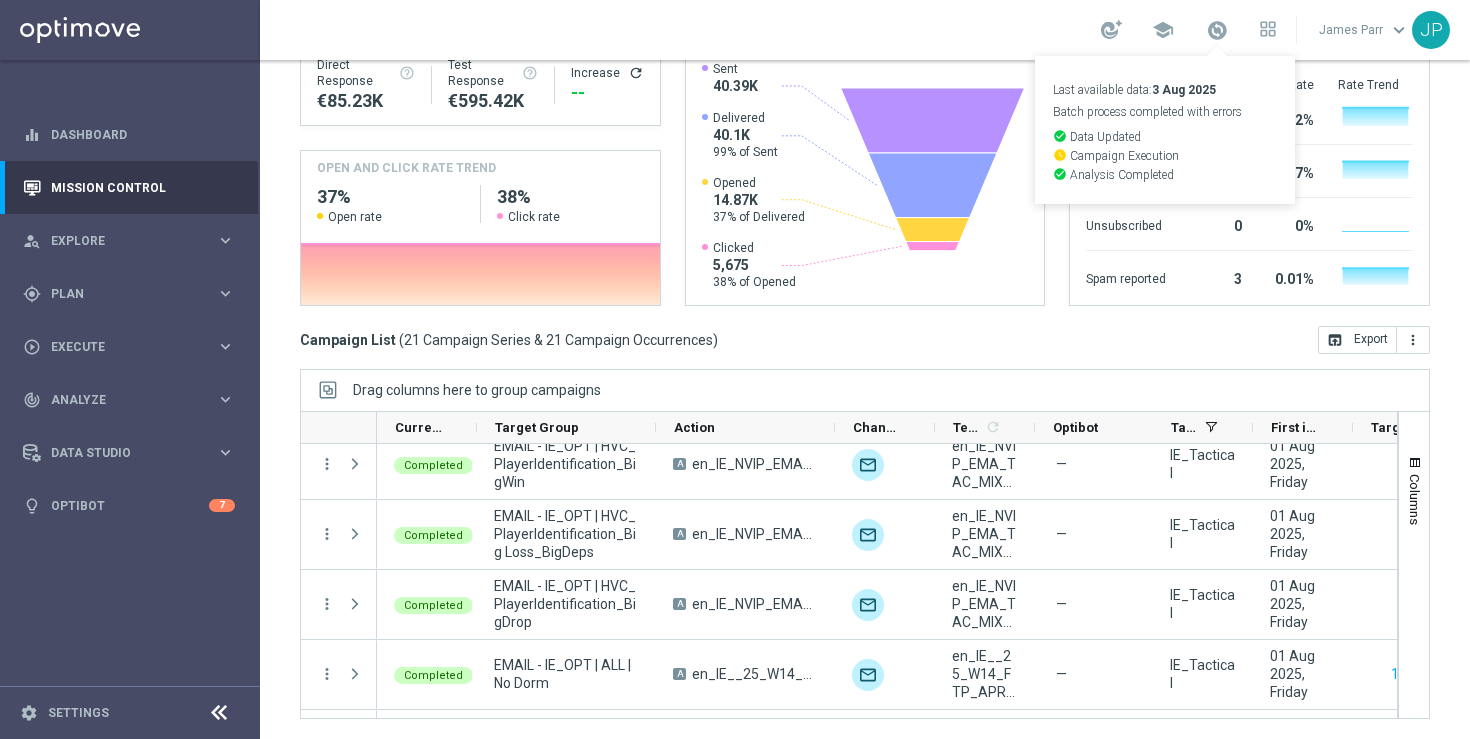 click on "school
Last available data:
[DATE]
Batch process completed with errors
check_circle
Data Updated
watch_later
Campaign Execution
check_circle
Analysis Completed
[FIRST_NAME] keyboard_arrow_down
JP" at bounding box center [865, 30] 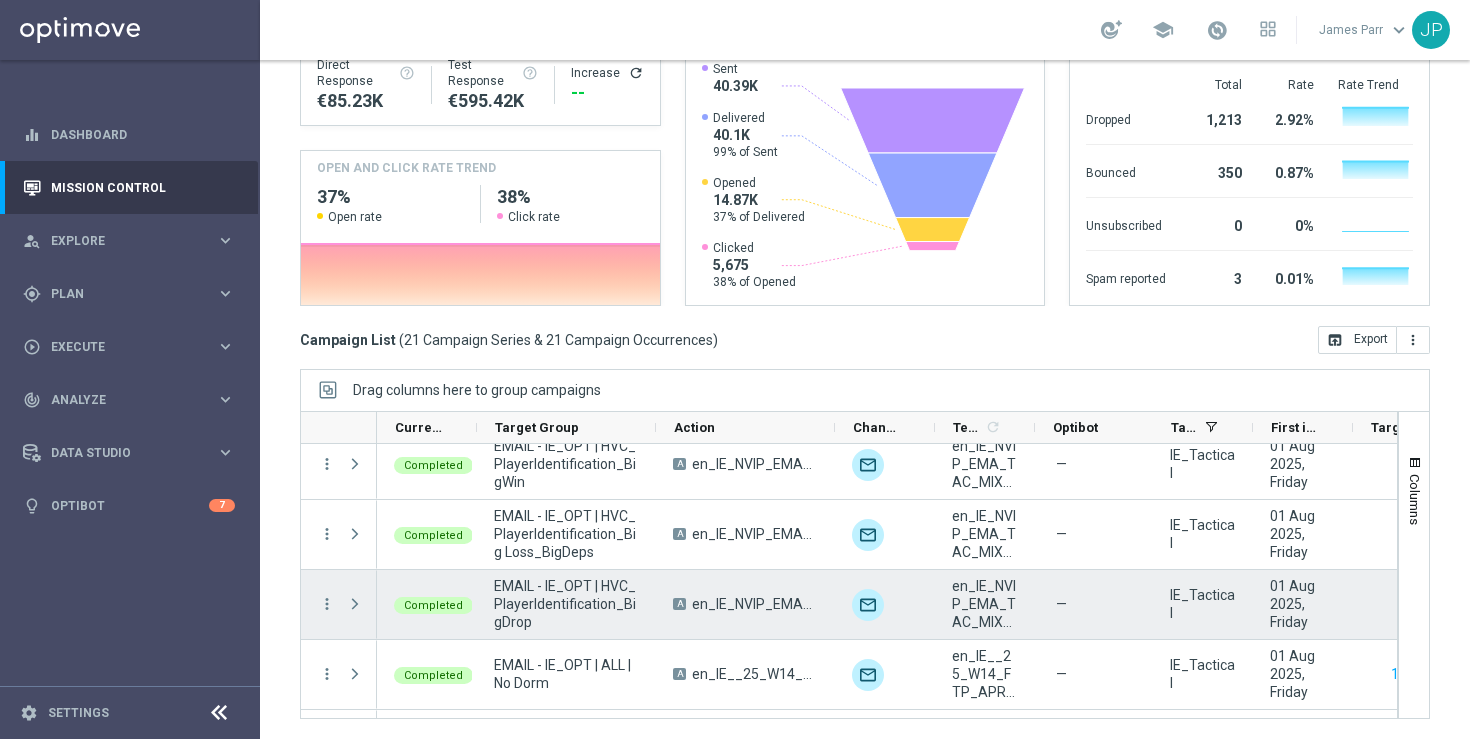 scroll, scrollTop: 1196, scrollLeft: 0, axis: vertical 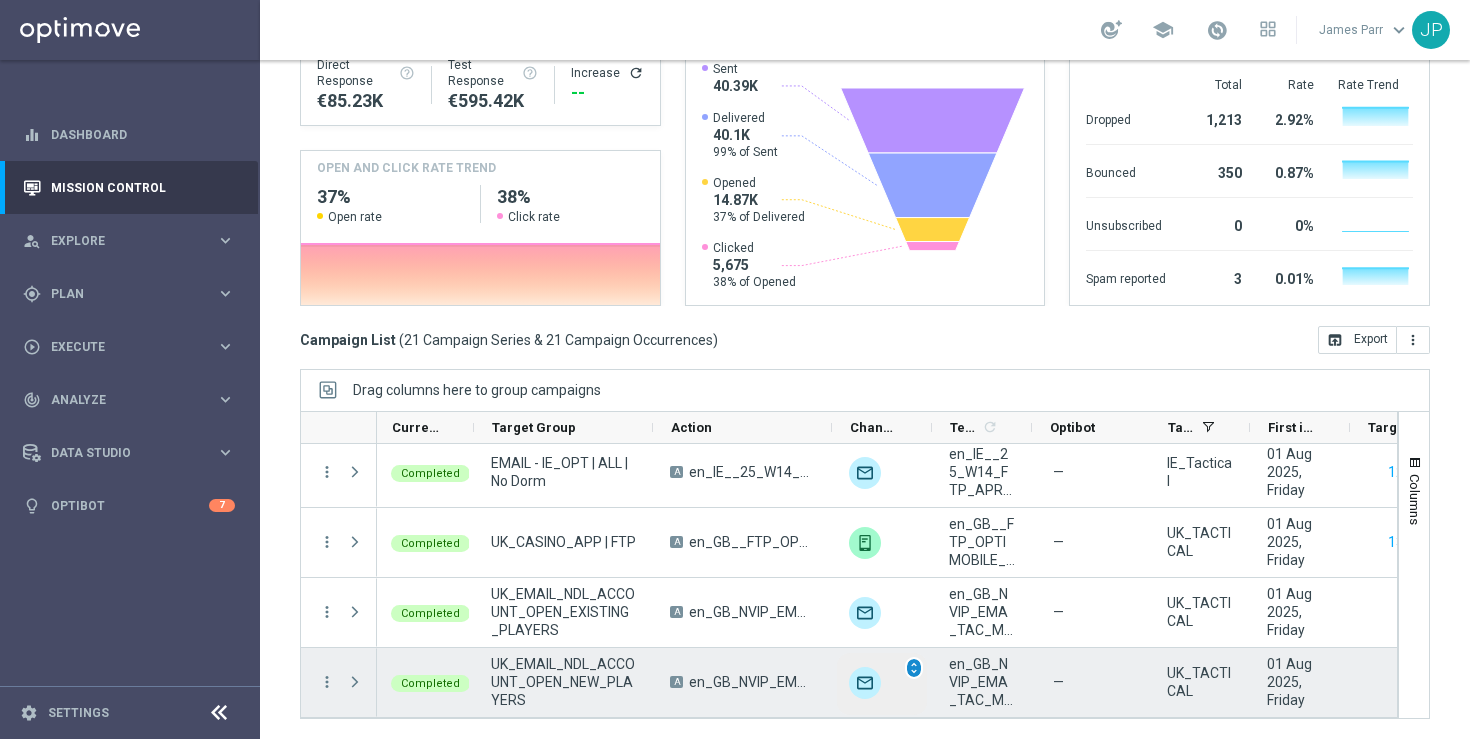 click on "unfold_more" at bounding box center (914, 668) 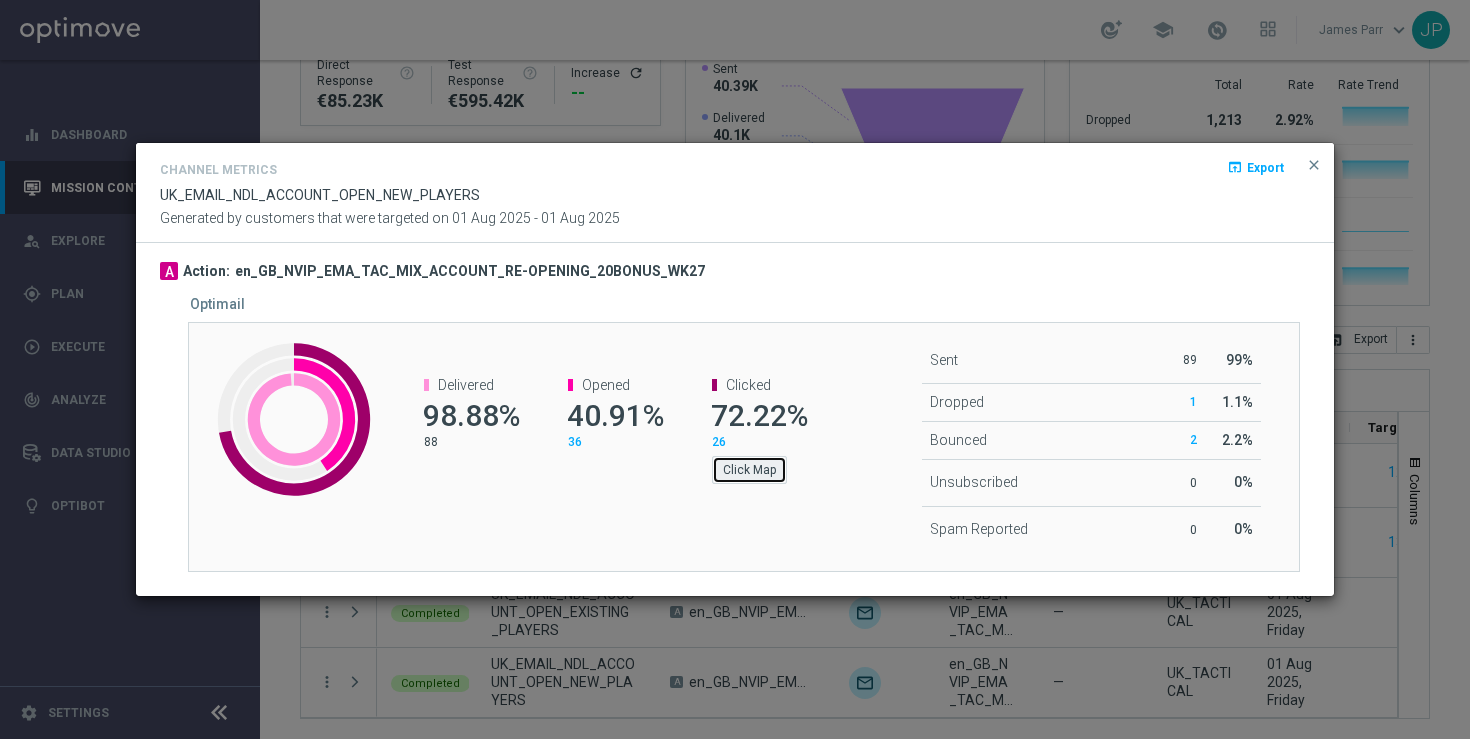 click on "Click Map" 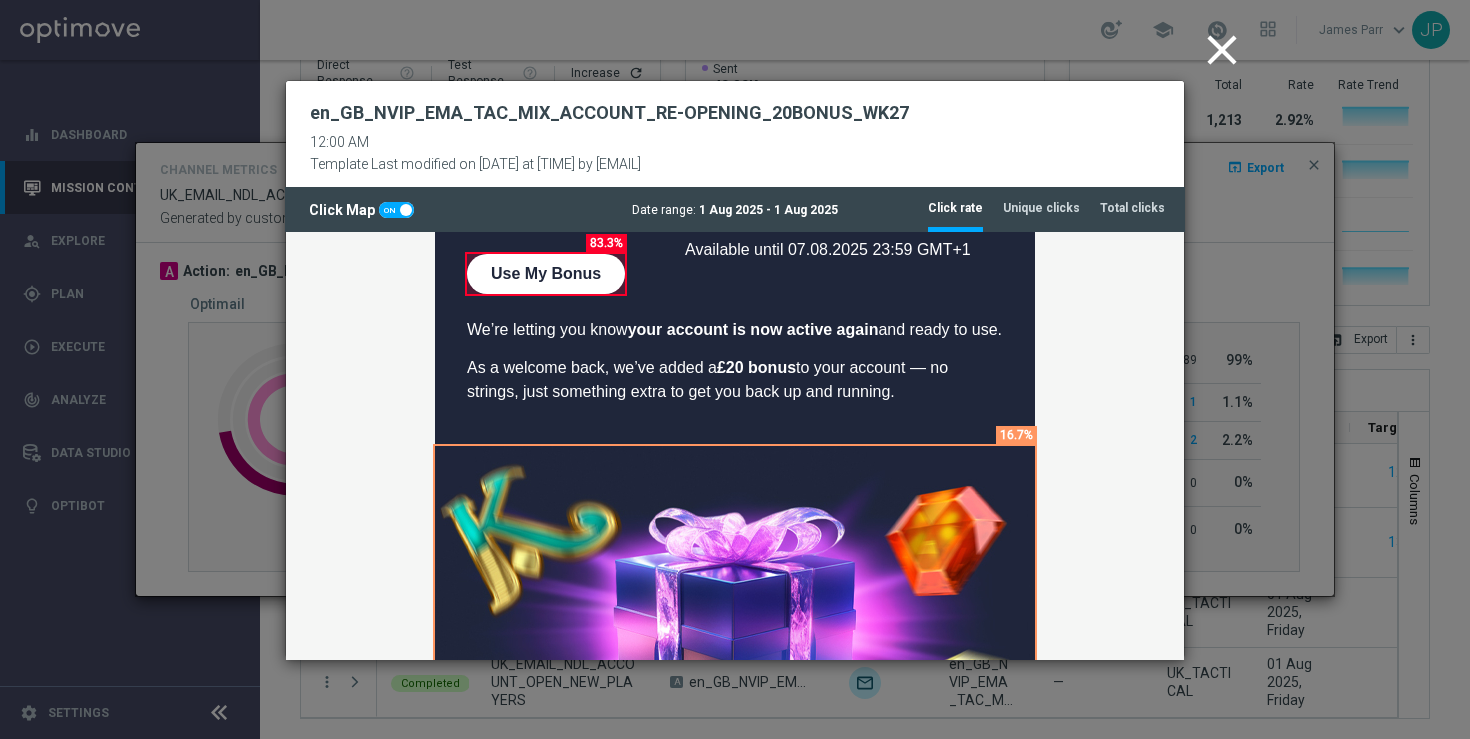 scroll, scrollTop: 0, scrollLeft: 0, axis: both 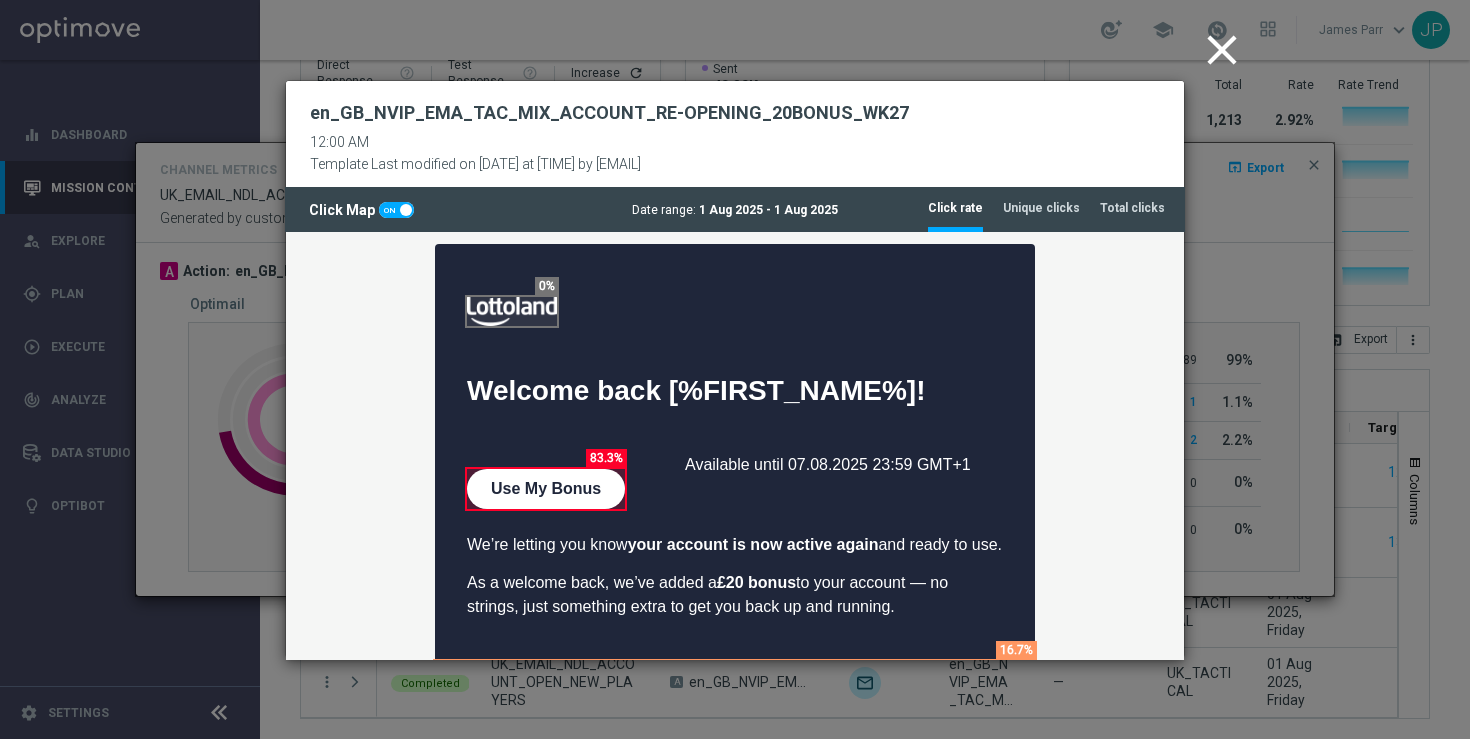 click on "close" 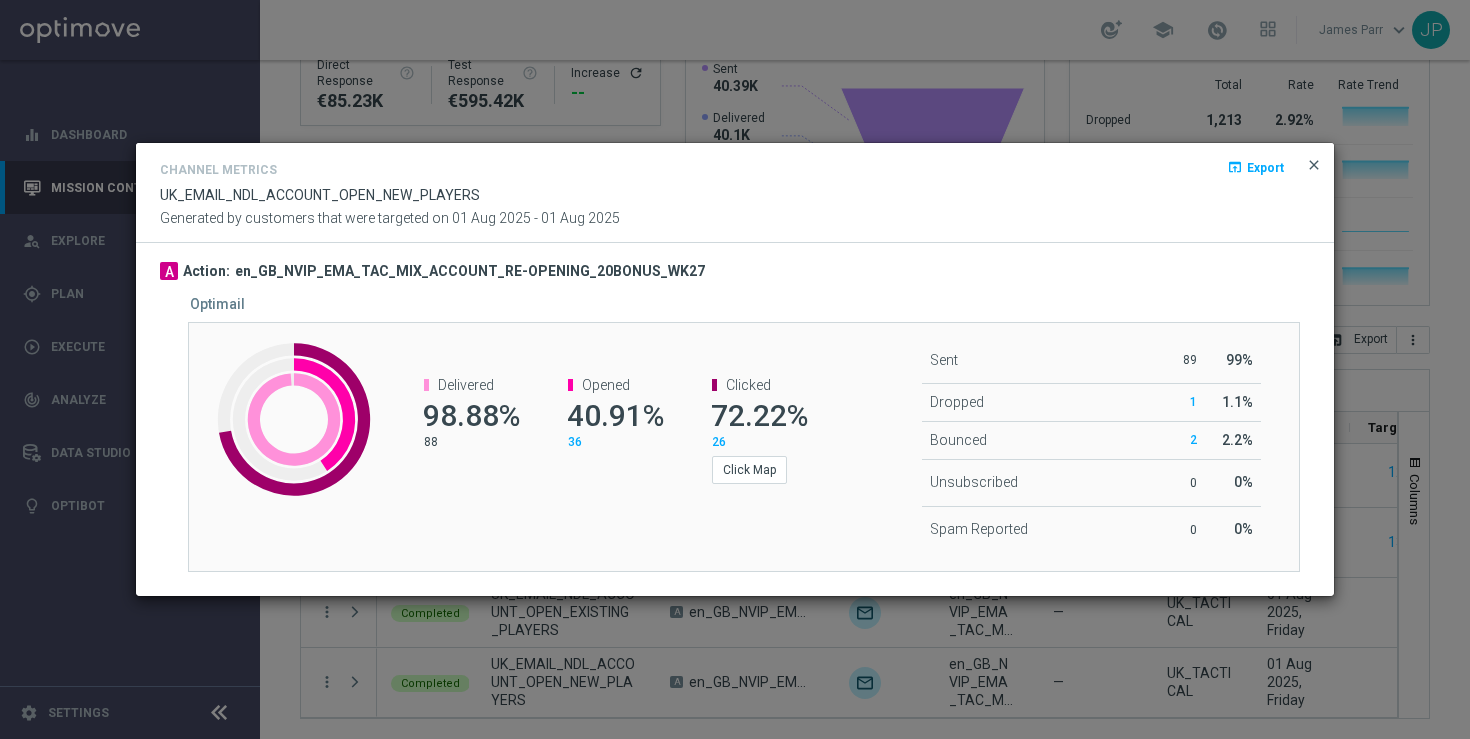 click on "close" 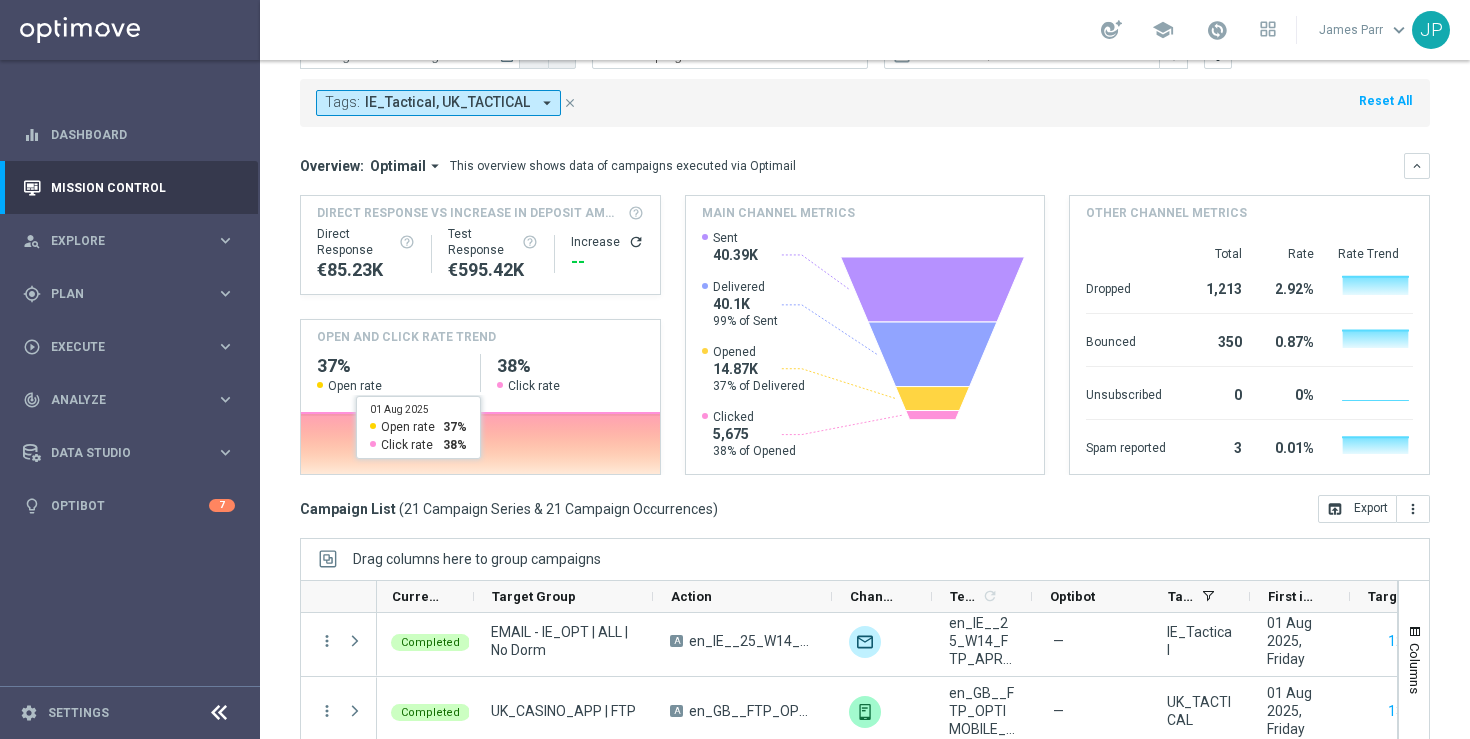 scroll, scrollTop: 0, scrollLeft: 0, axis: both 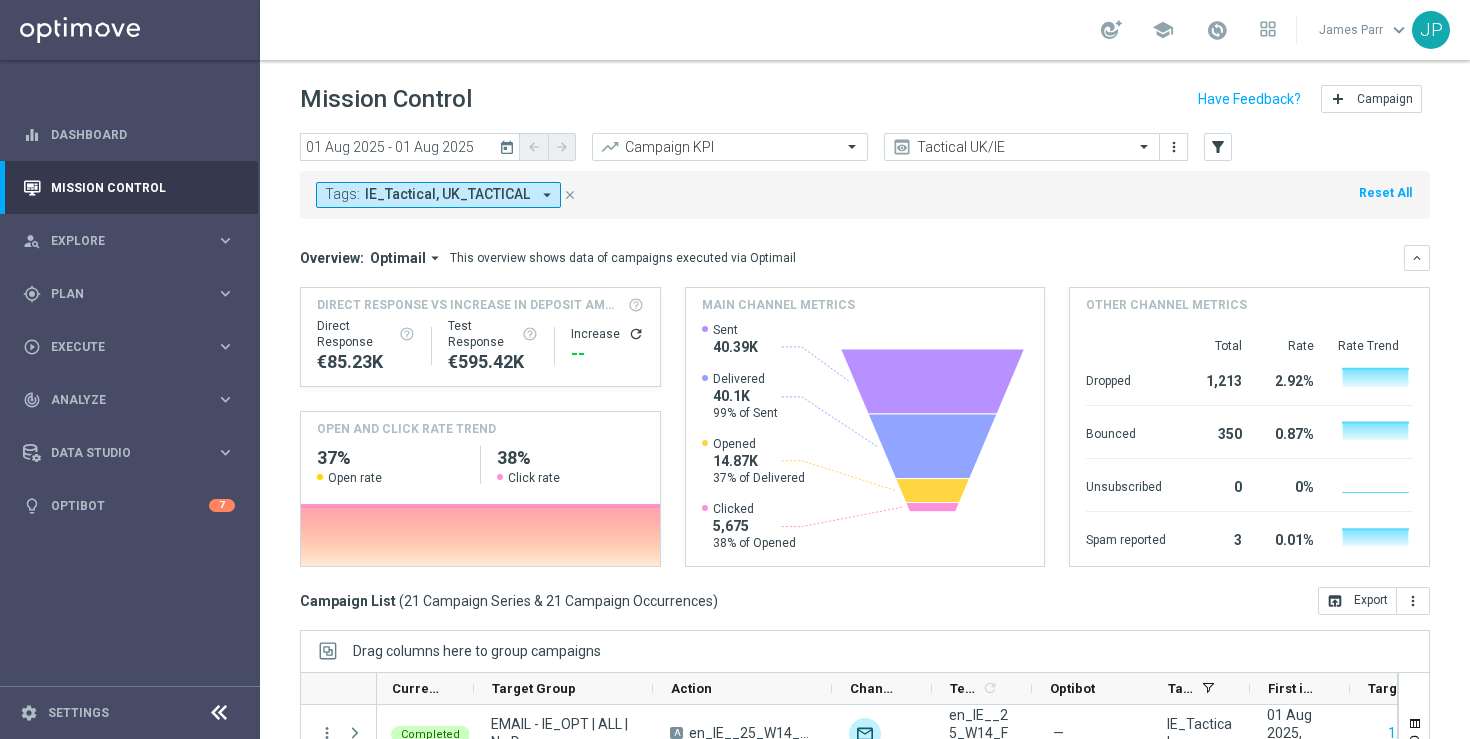 click on "today" 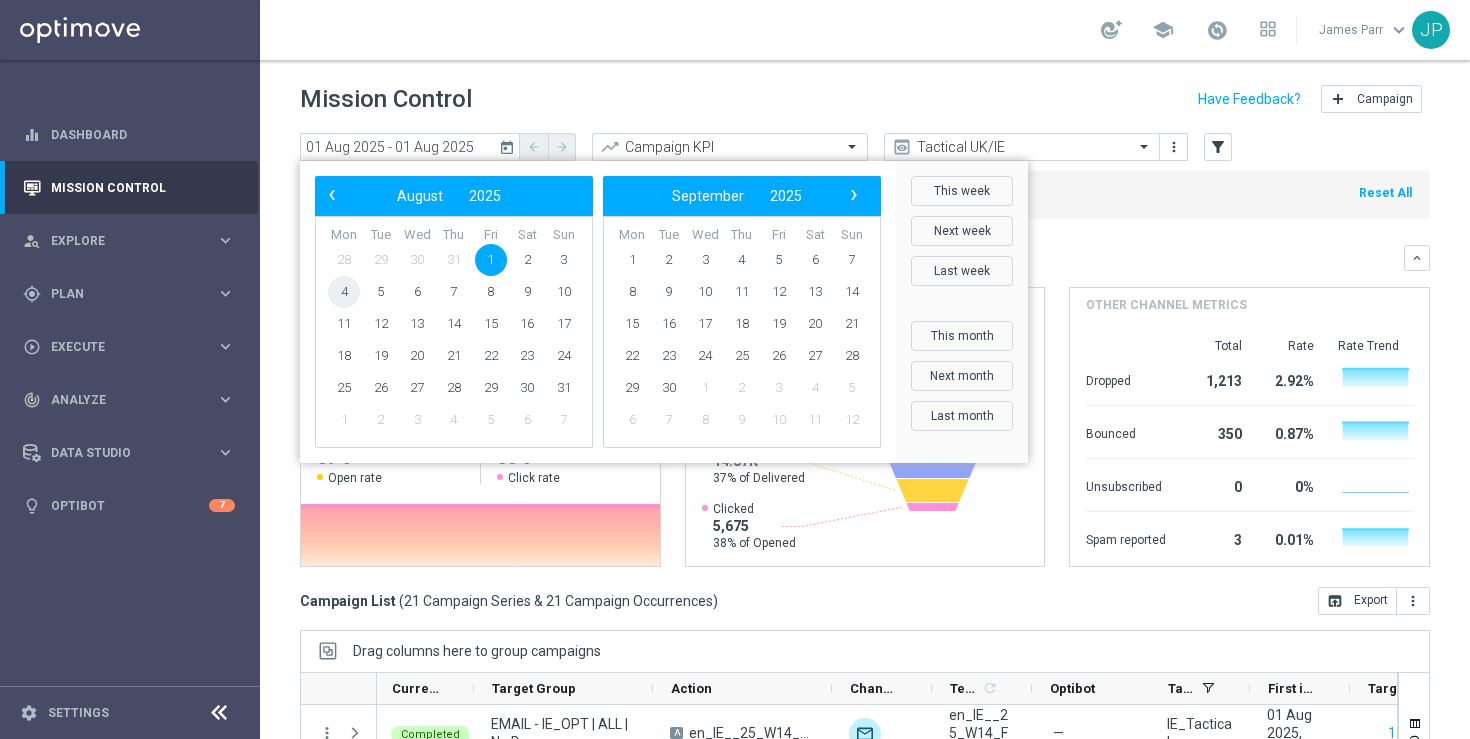 click on "4" 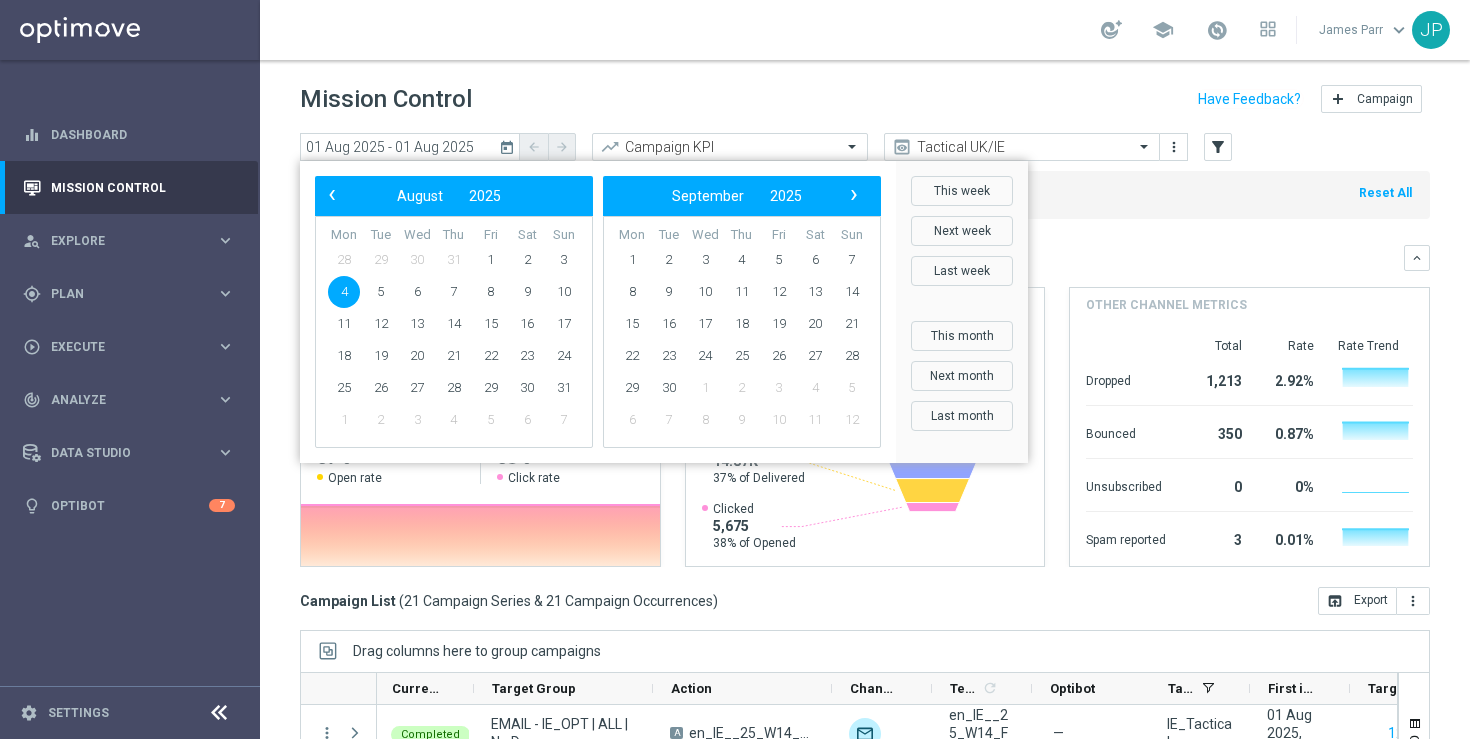 click on "4" 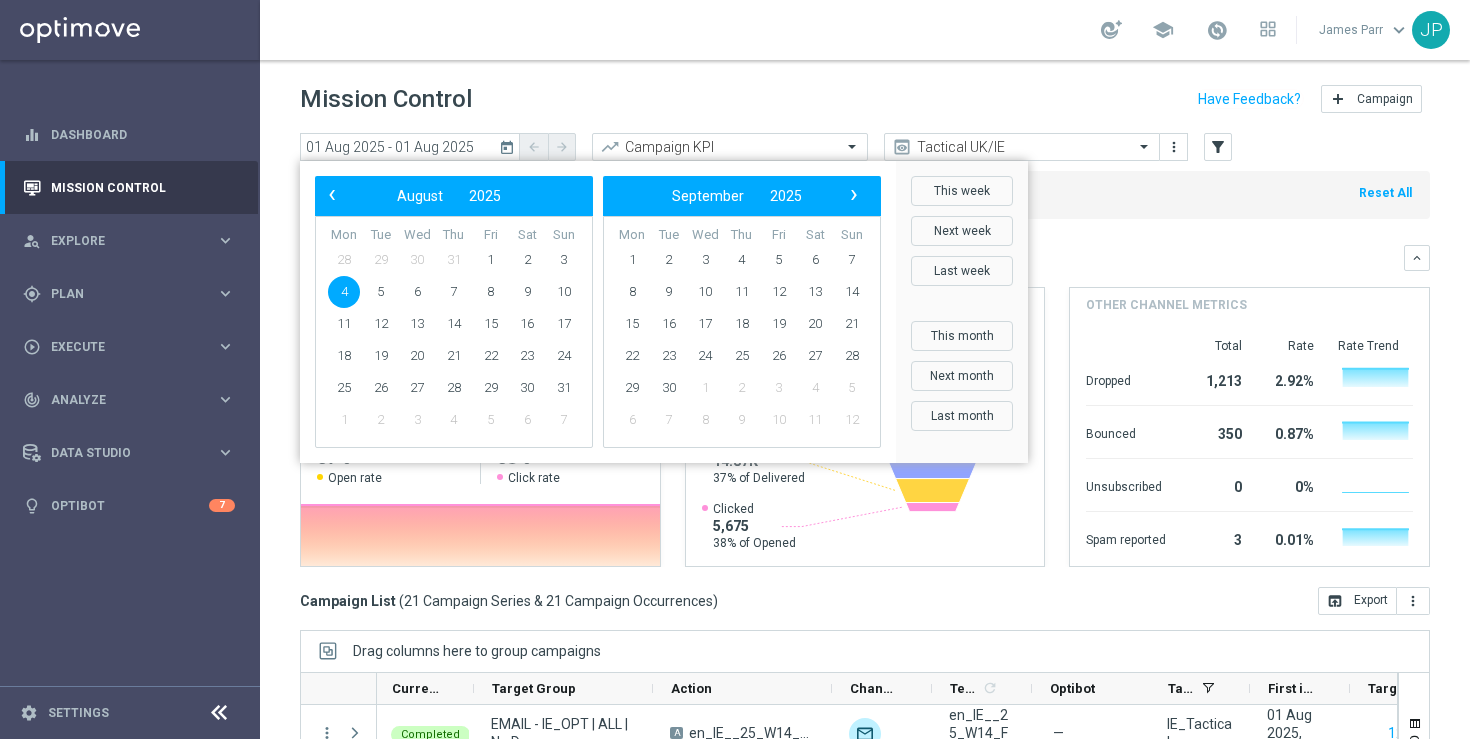 type on "04 Aug 2025 - 04 Aug 2025" 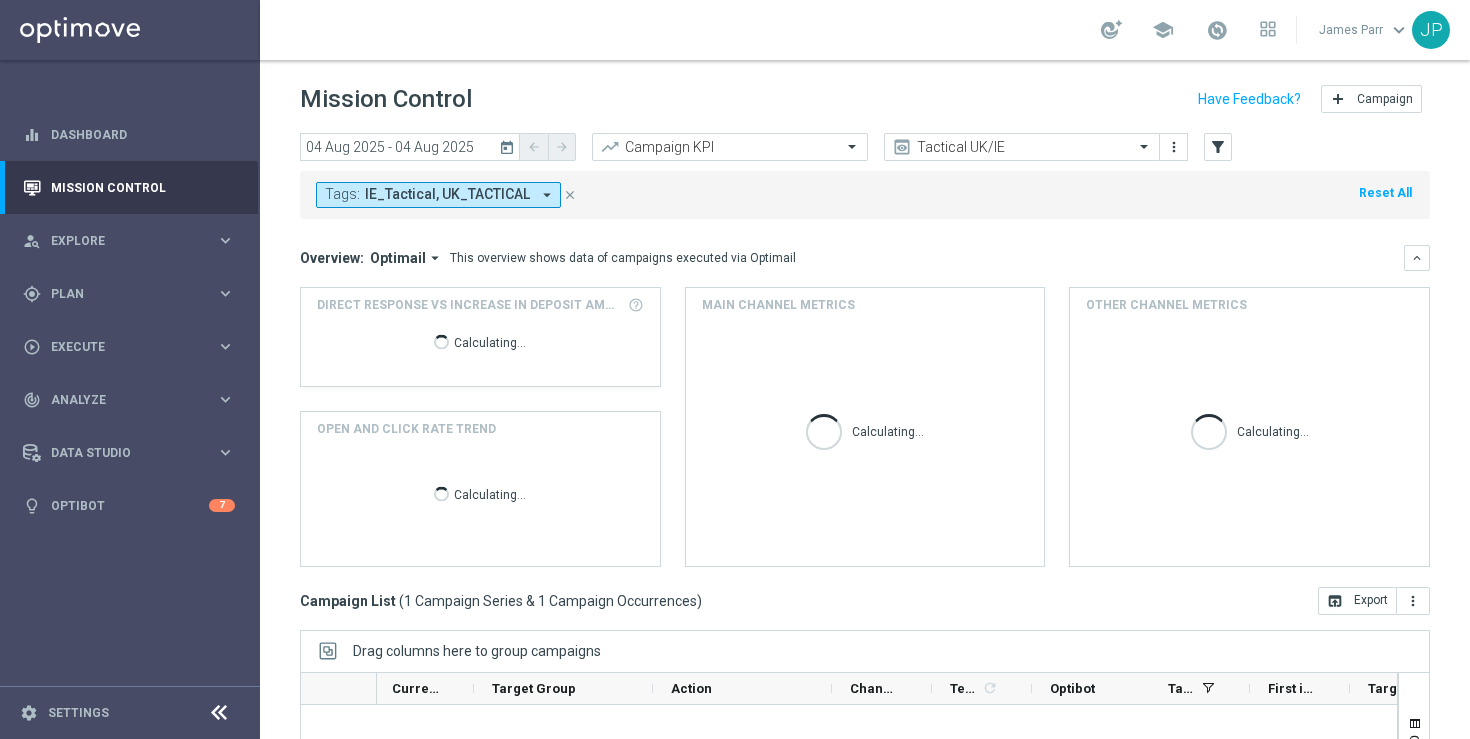scroll, scrollTop: 0, scrollLeft: 0, axis: both 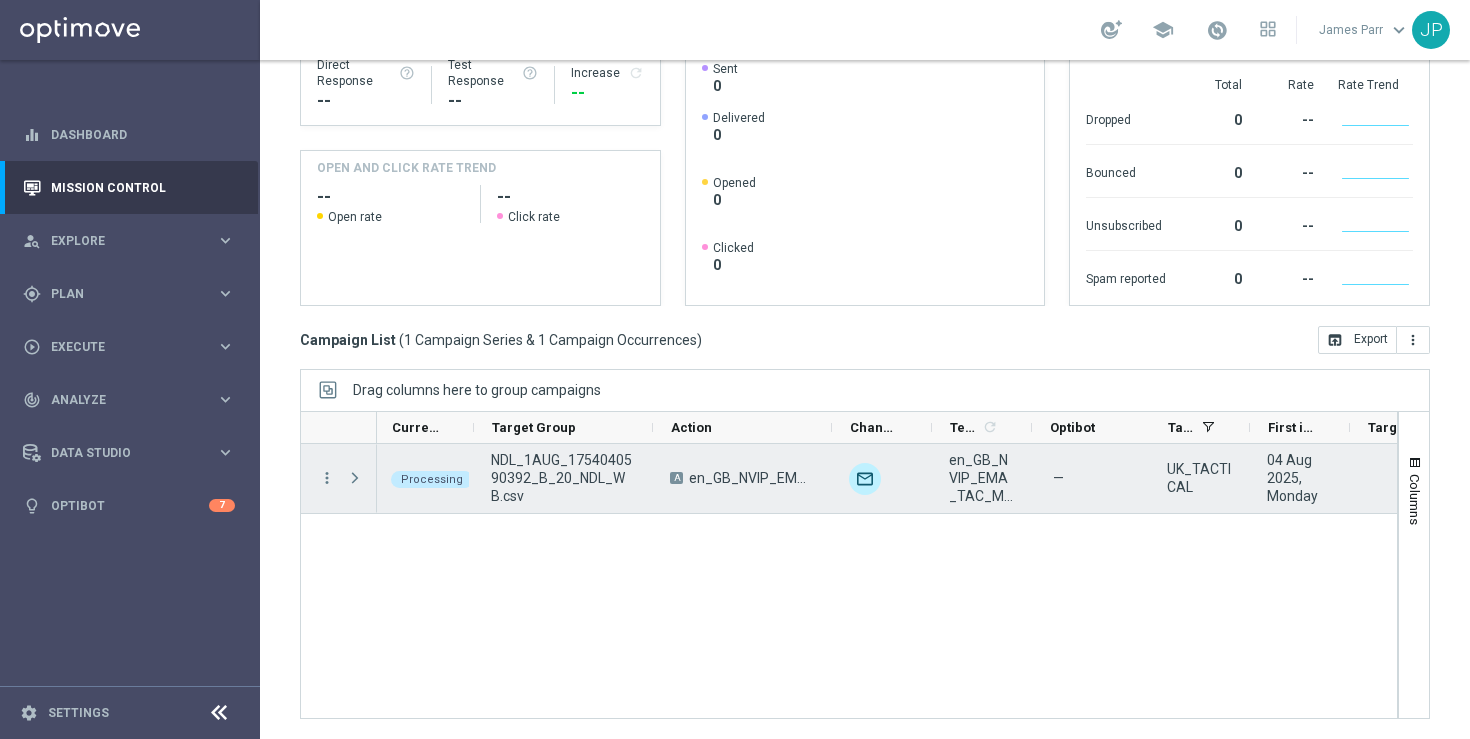 click at bounding box center [357, 478] 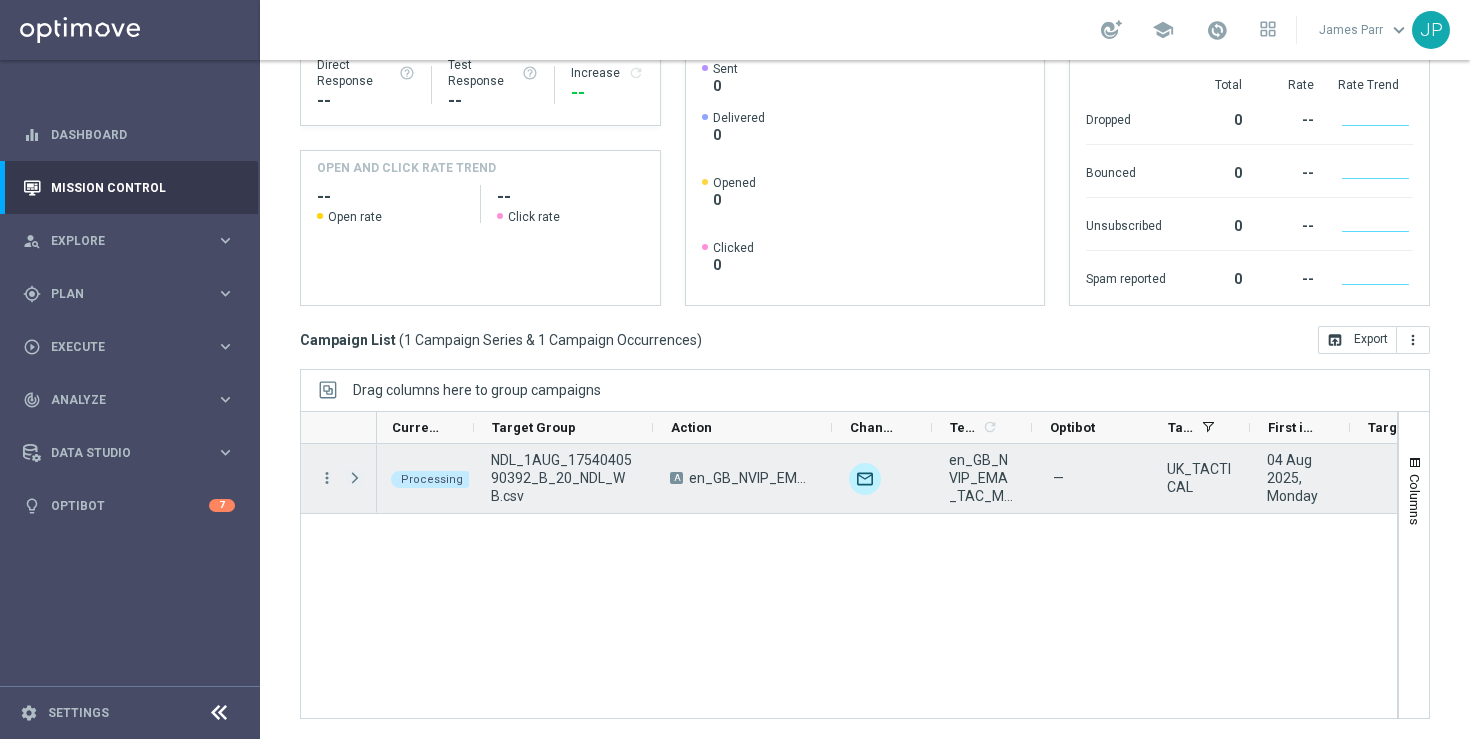 click at bounding box center [355, 478] 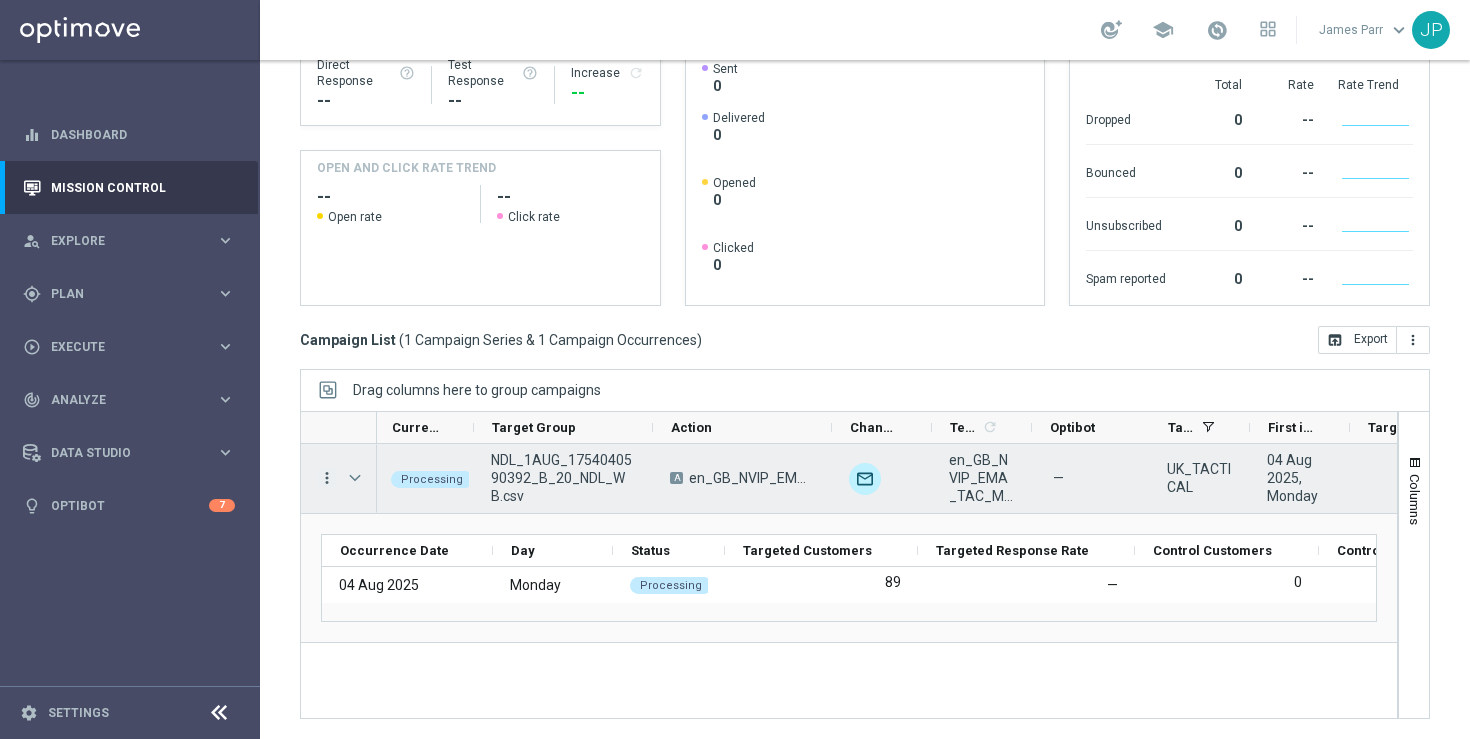 click on "more_vert" at bounding box center (327, 478) 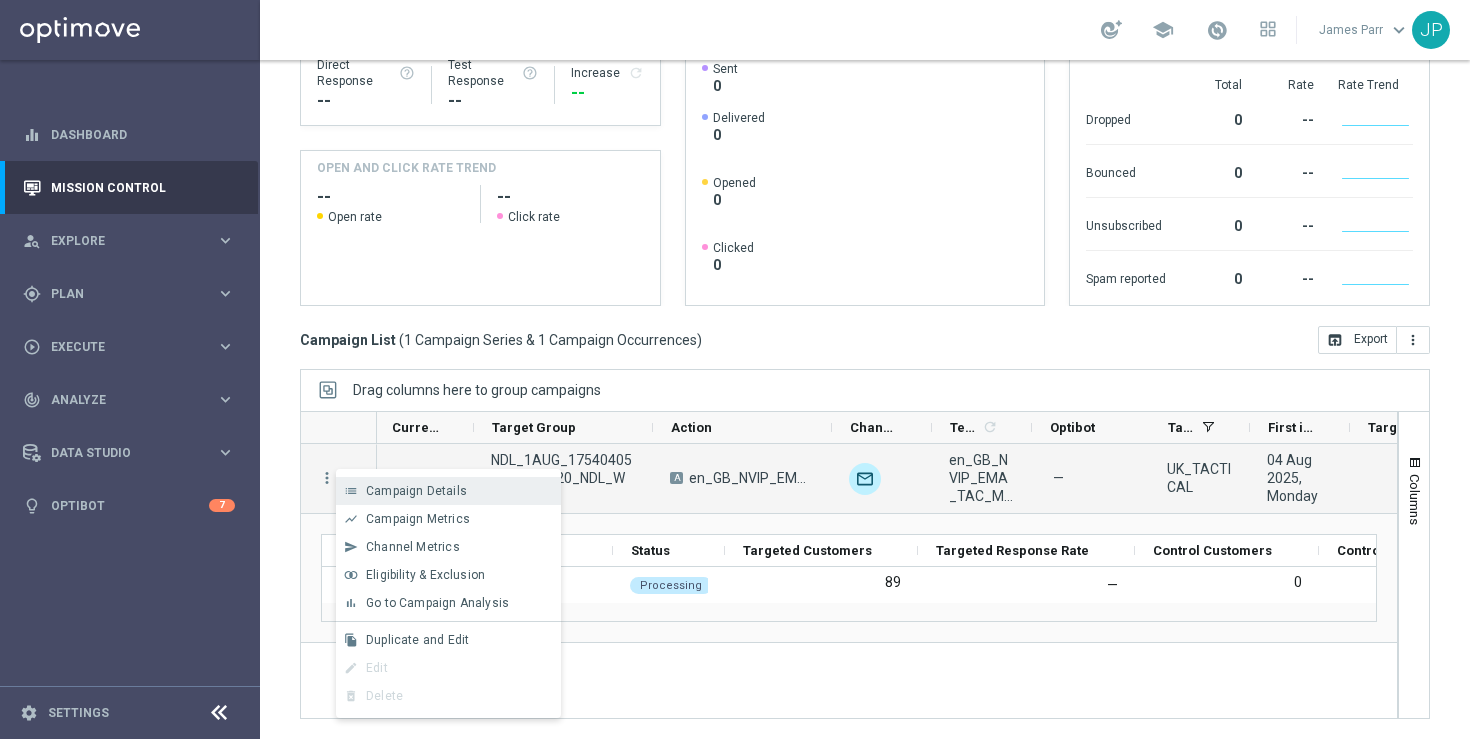 click on "Campaign Details" at bounding box center [416, 491] 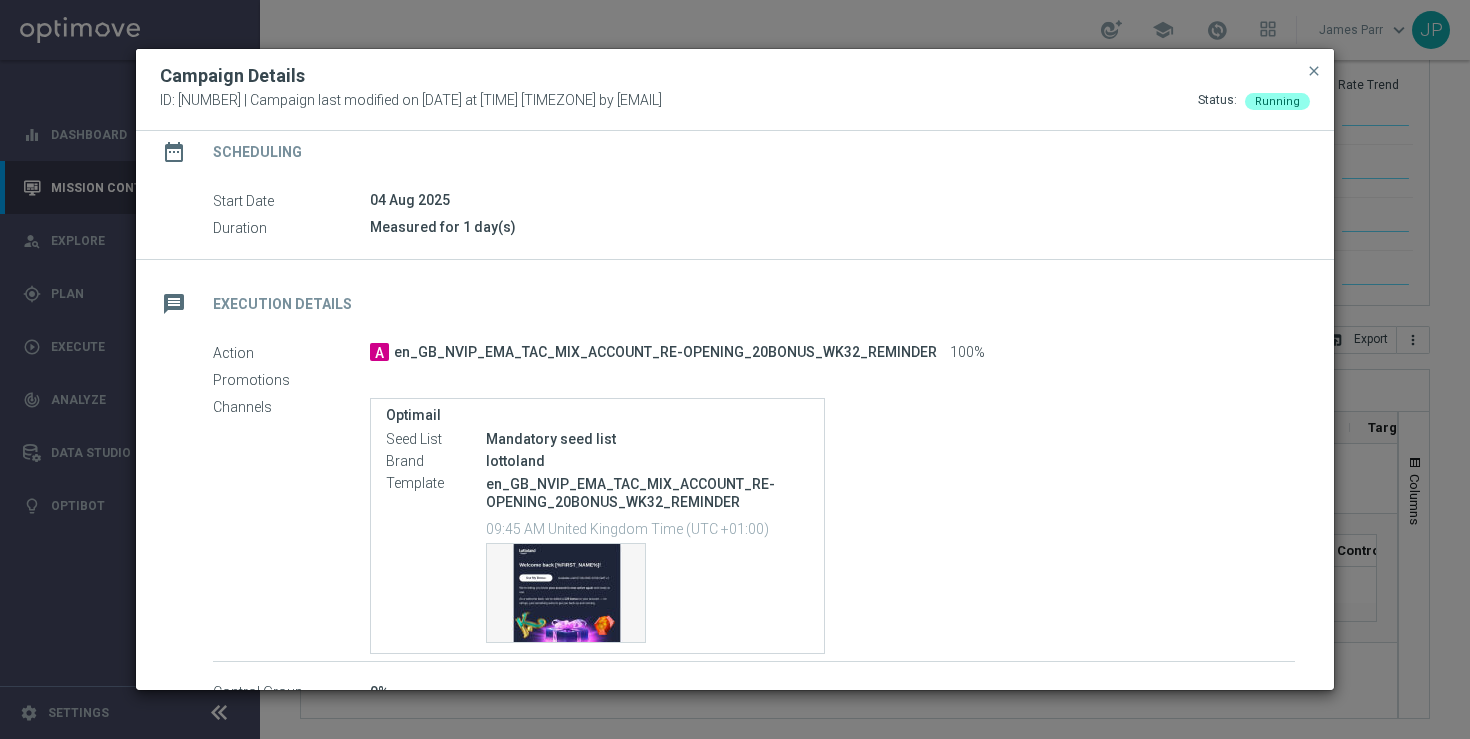 scroll, scrollTop: 295, scrollLeft: 0, axis: vertical 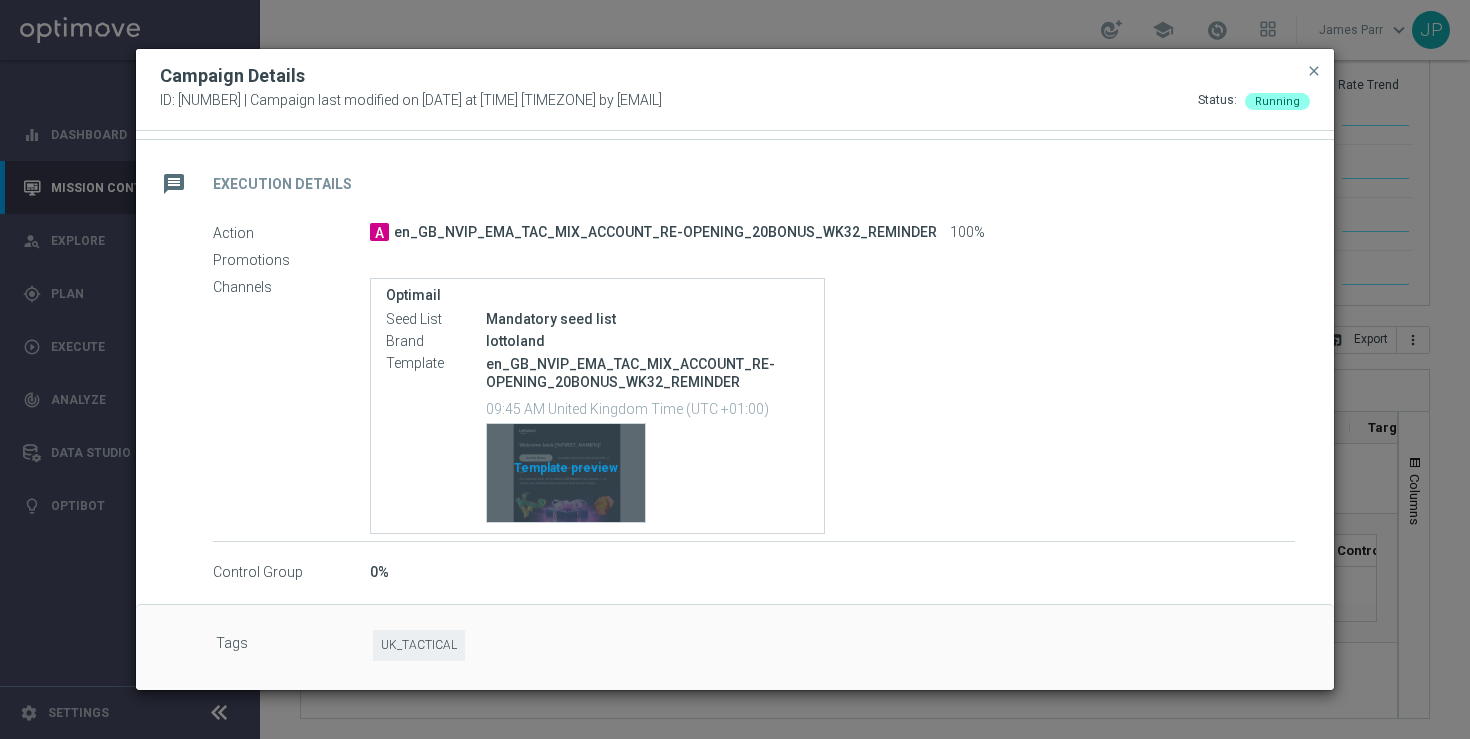 click on "Template preview" 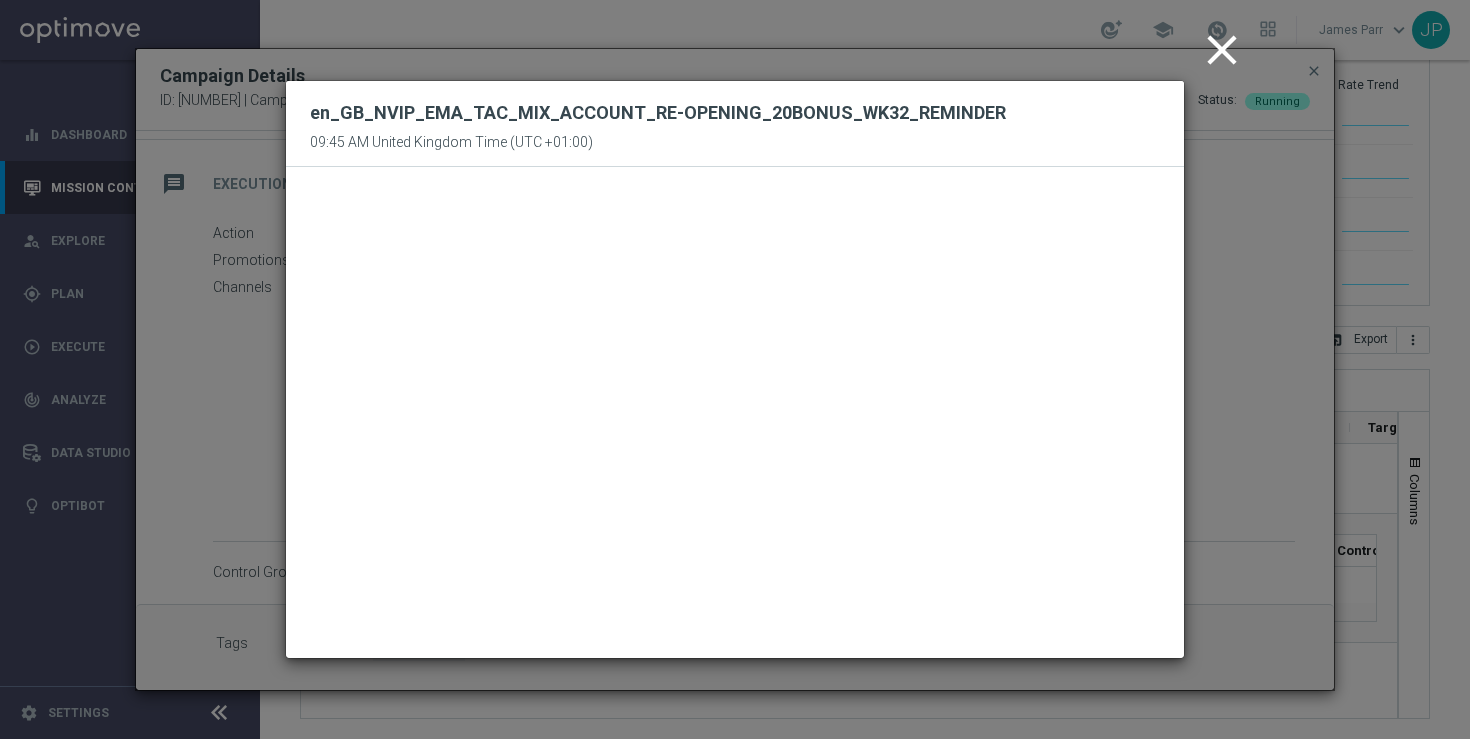 click on "close" 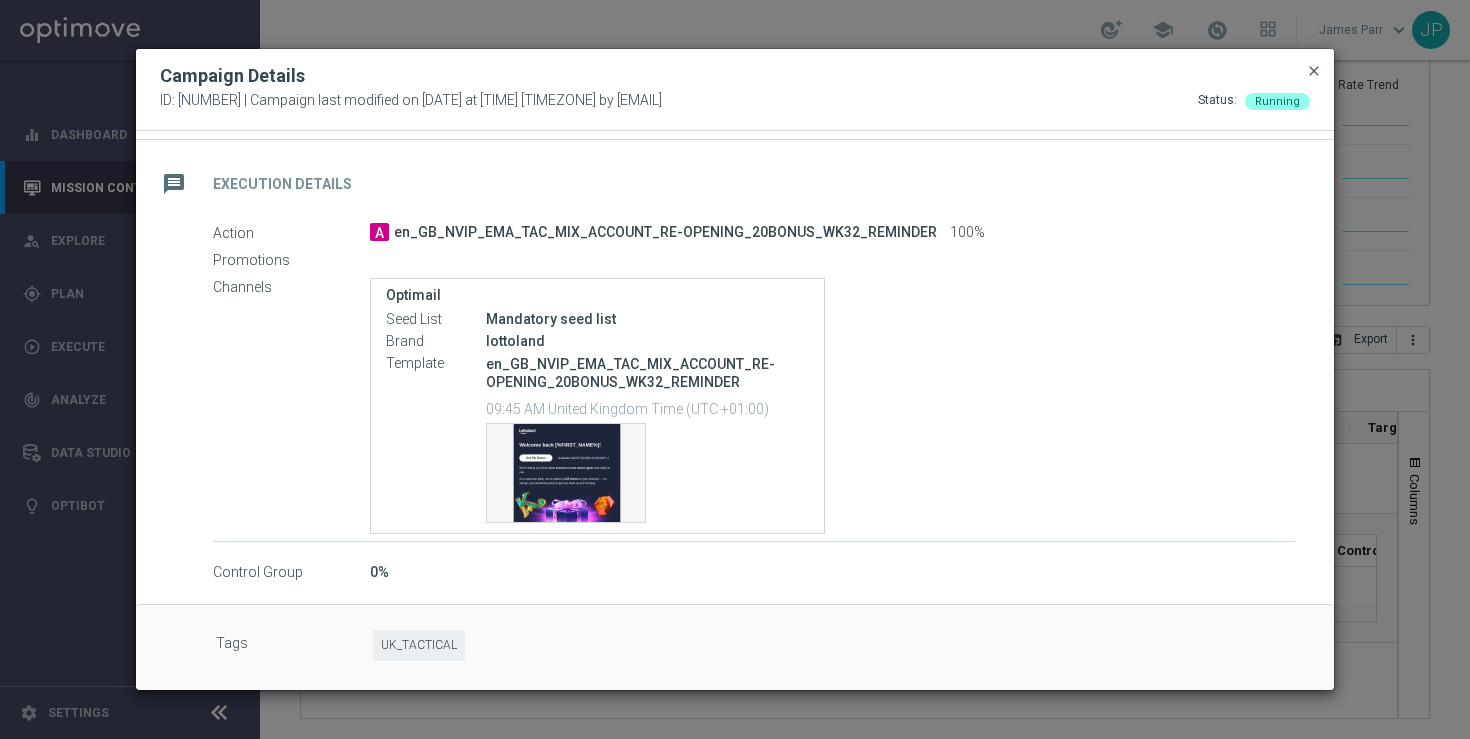 click on "close" 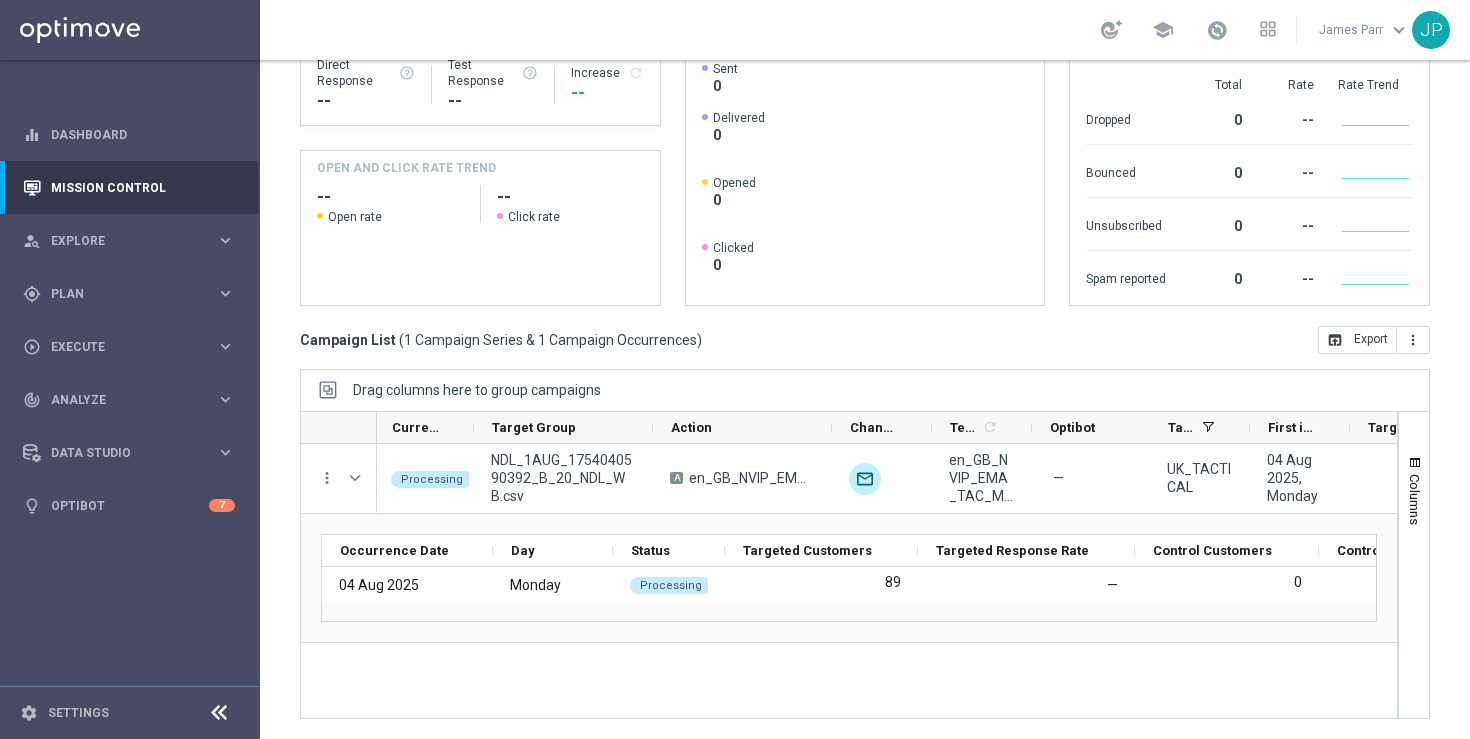 click on "Processing
NDL_1AUG_1754040590392_B_20_NDL_WB.csv
[INITIAL]
en_GB_NVIP_EMA_TAC_MIX_ACCOUNT_RE-OPENING_20BONUS_WK32_REMINDER
0
—
UK_TACTICAL
[DATE], Monday
89
0
—" at bounding box center [887, 581] 